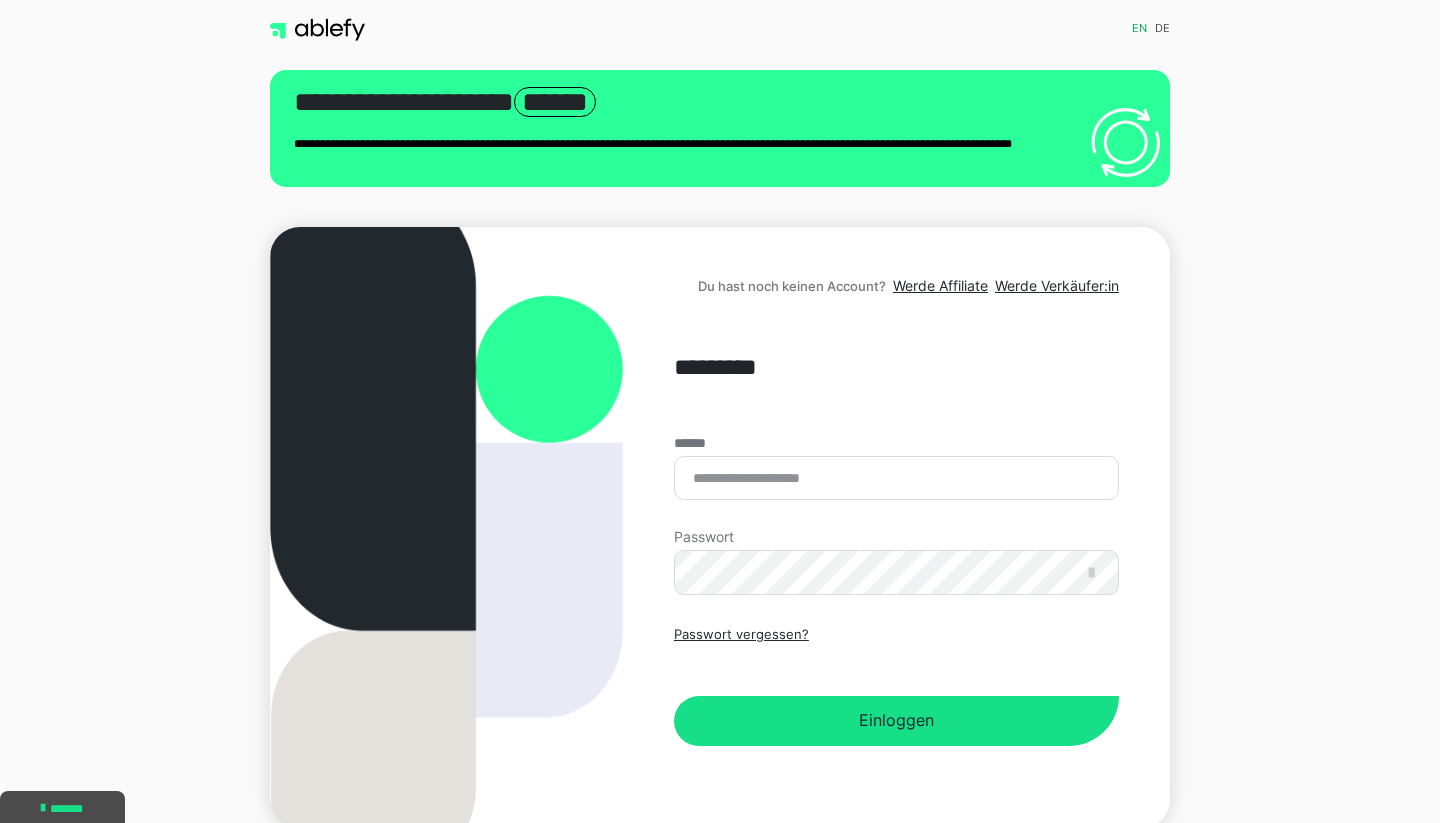 scroll, scrollTop: 0, scrollLeft: 0, axis: both 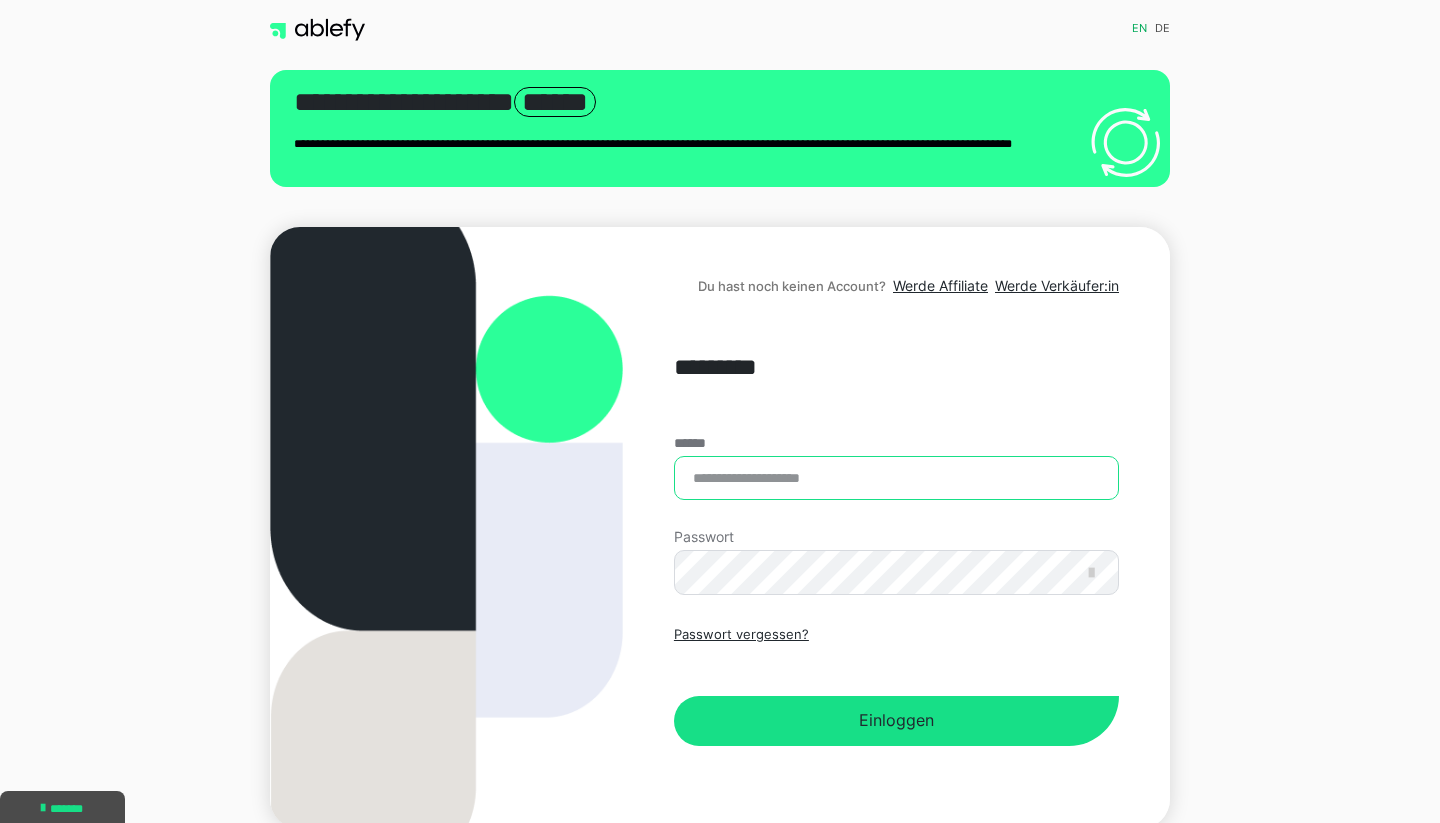 click on "******" at bounding box center (896, 478) 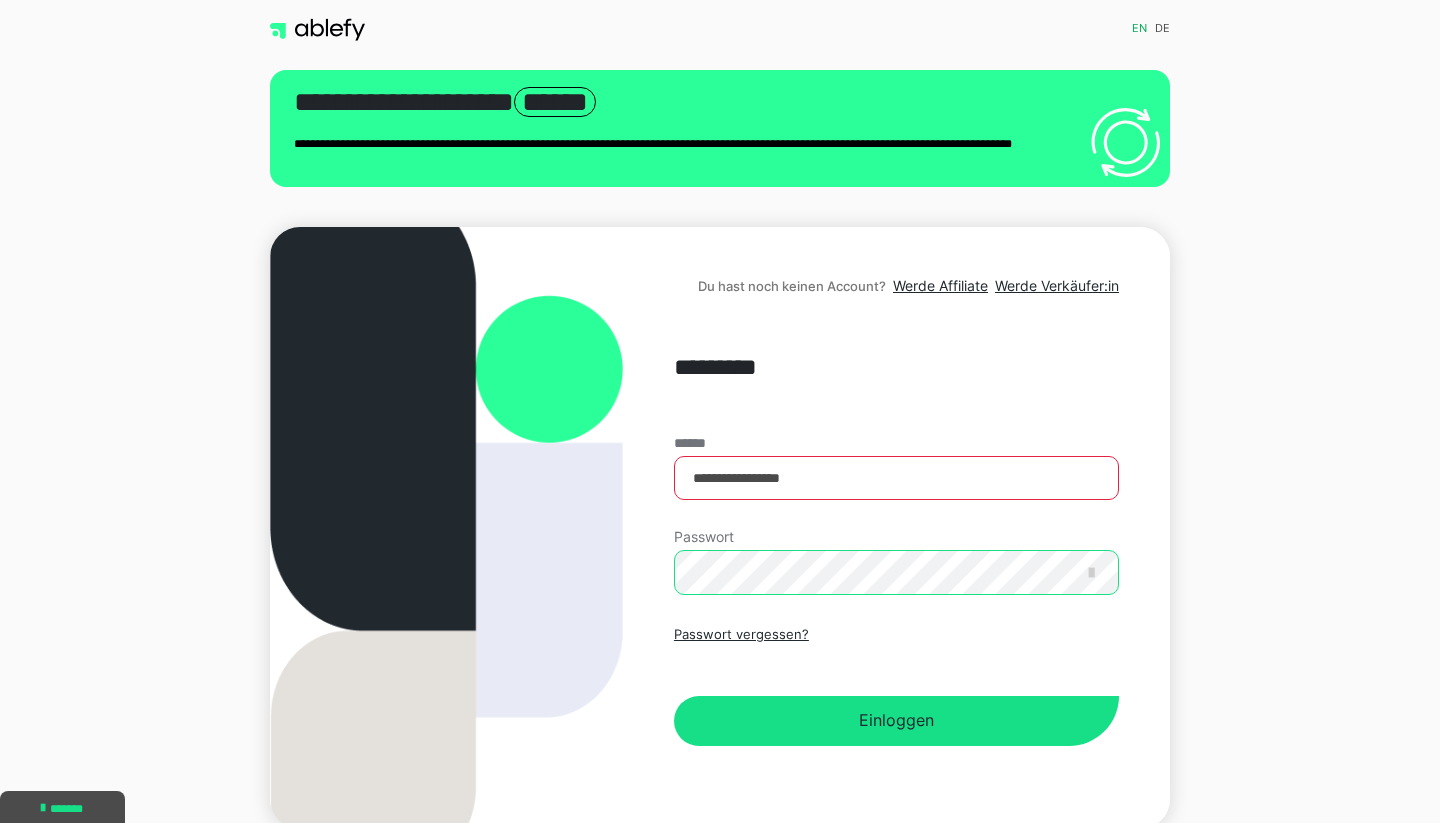 click on "Einloggen" at bounding box center [896, 721] 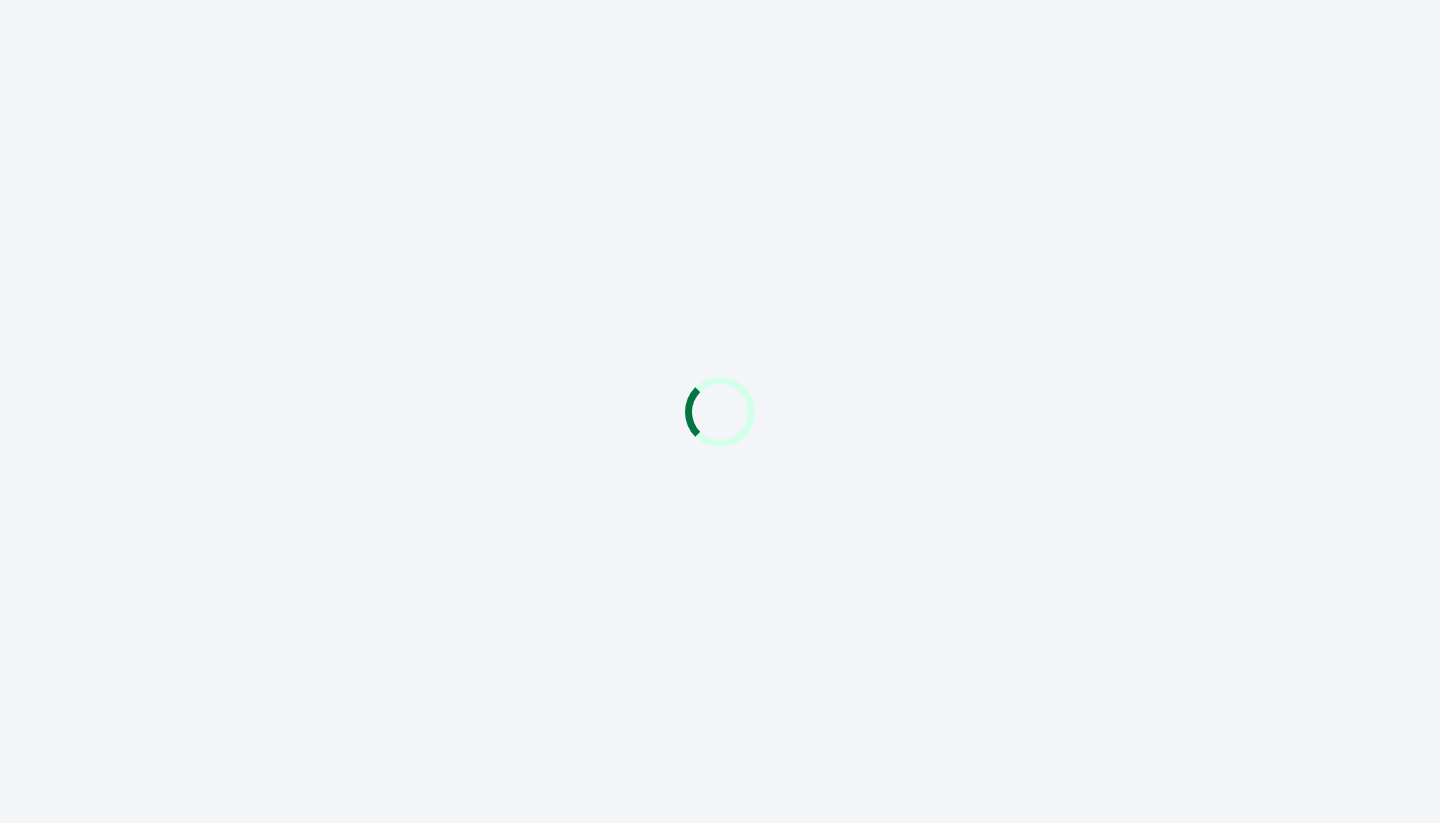 scroll, scrollTop: 0, scrollLeft: 0, axis: both 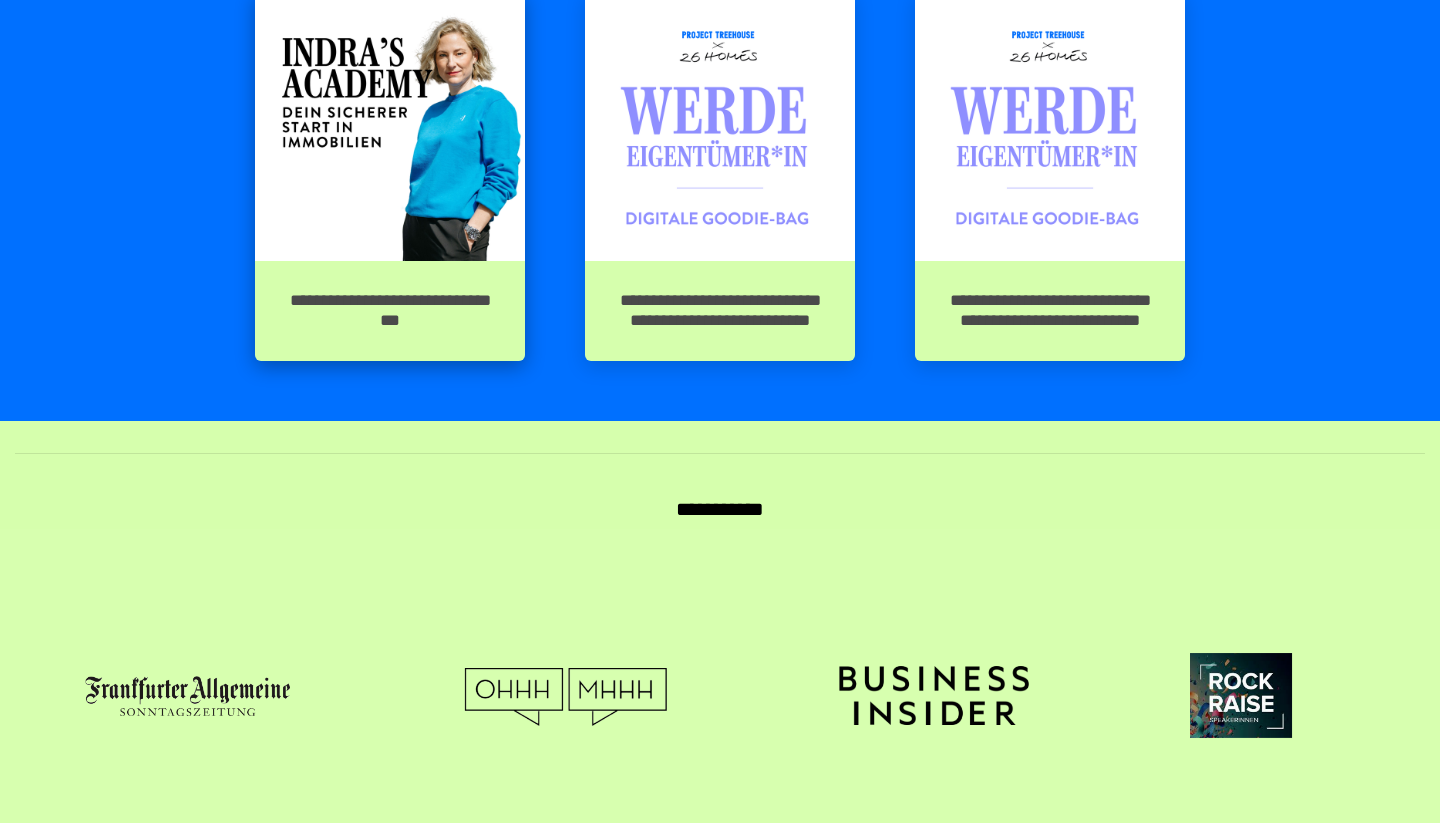 click at bounding box center [390, 126] 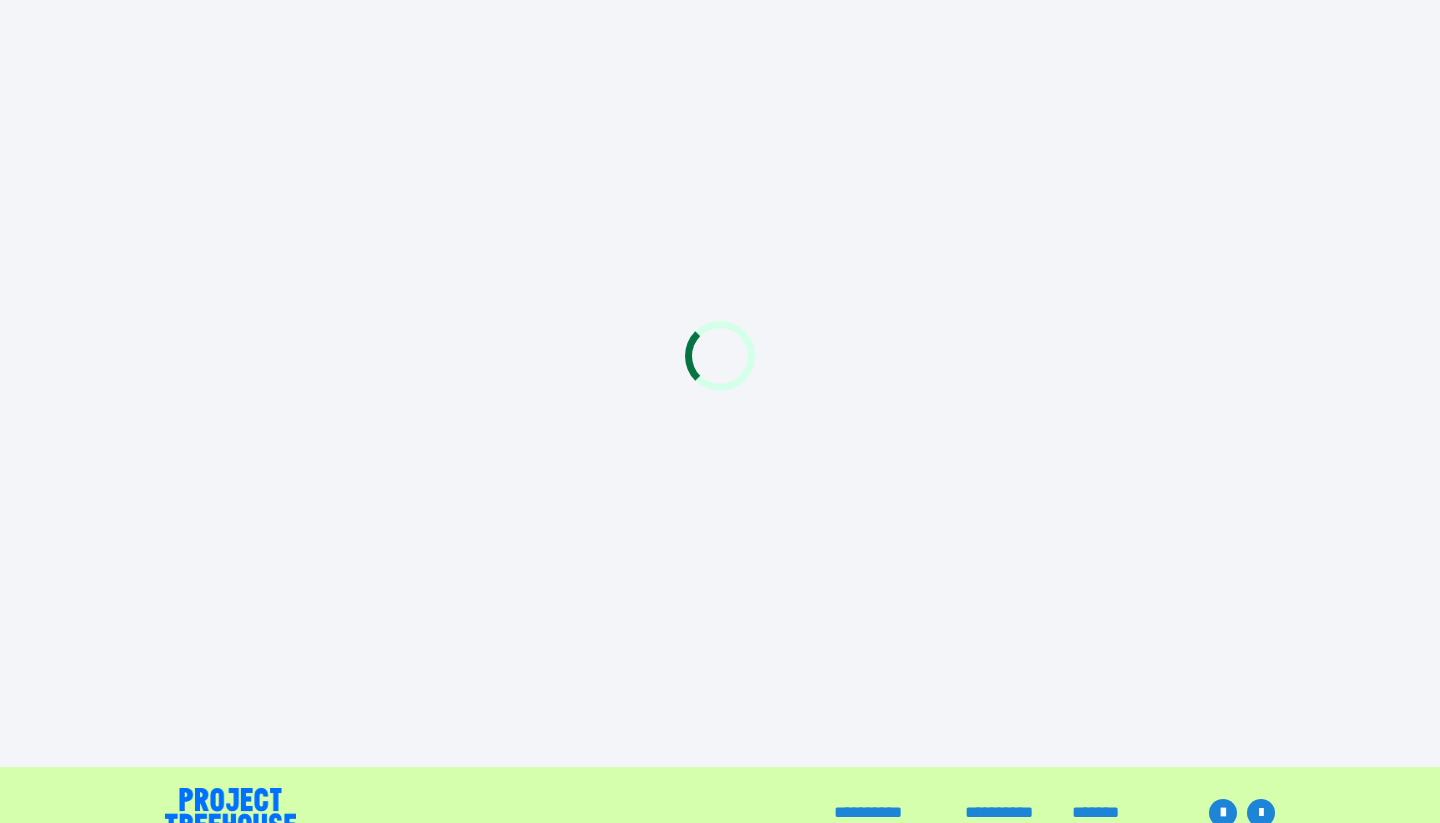 scroll, scrollTop: 0, scrollLeft: 0, axis: both 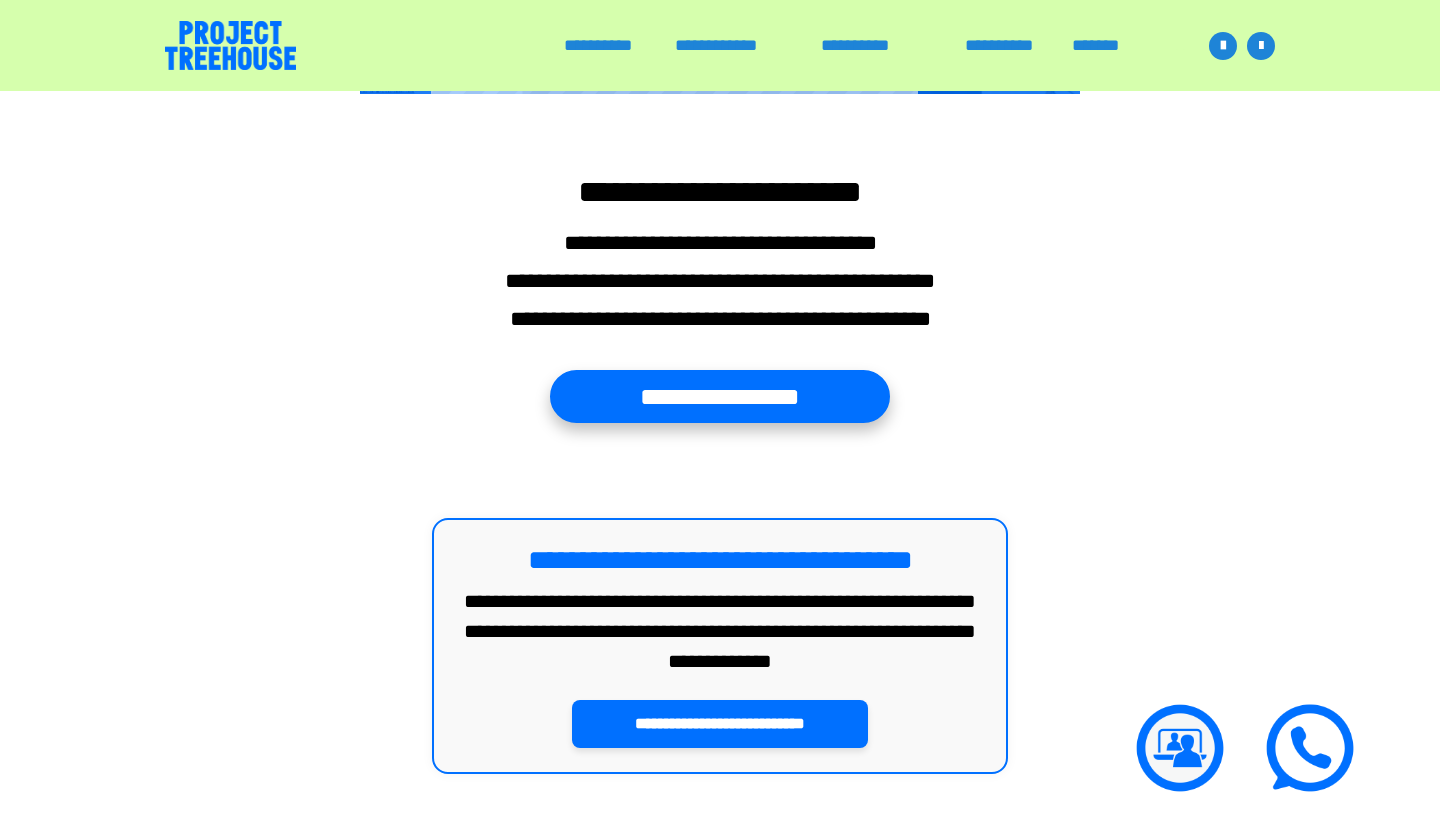 click on "**********" at bounding box center (720, 396) 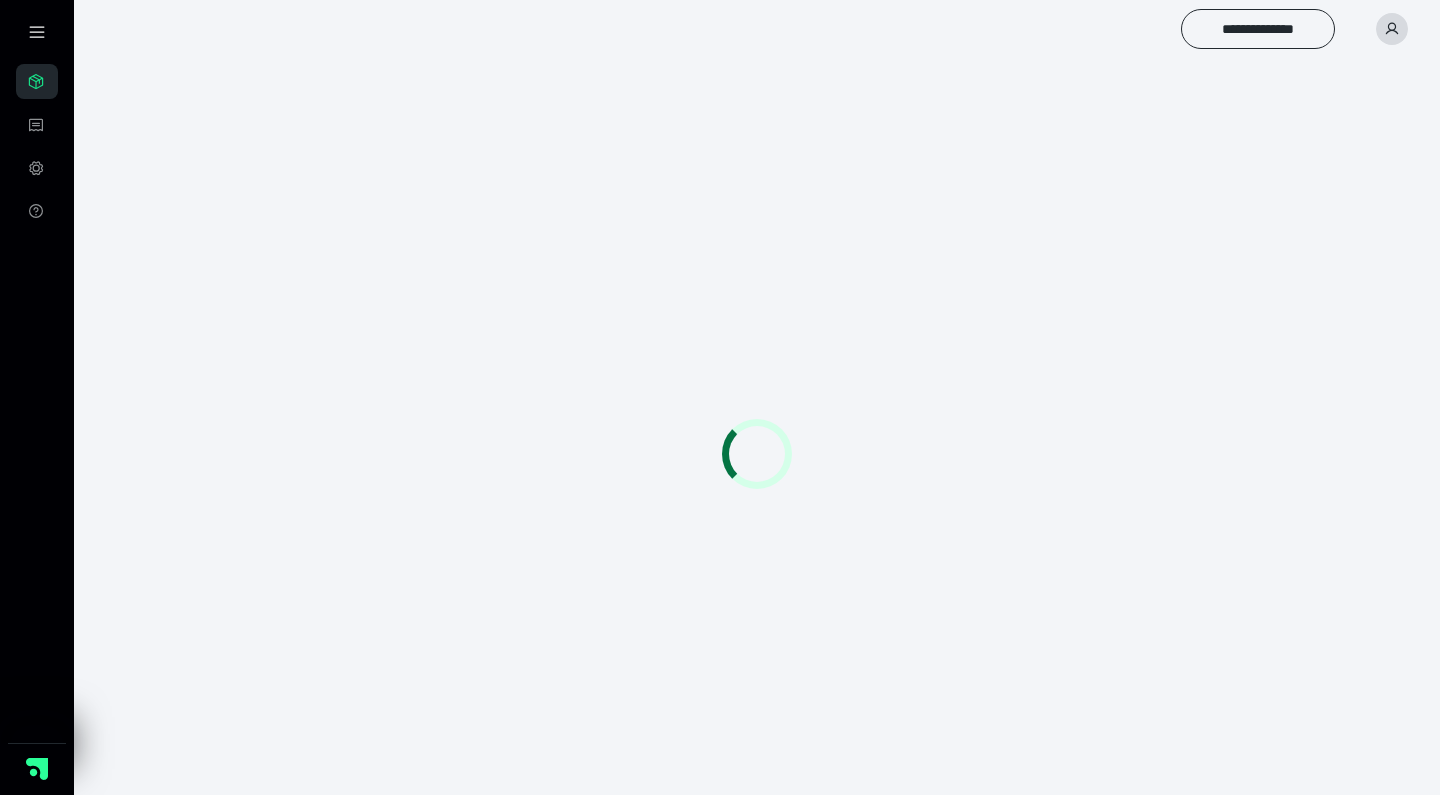 scroll, scrollTop: 0, scrollLeft: 0, axis: both 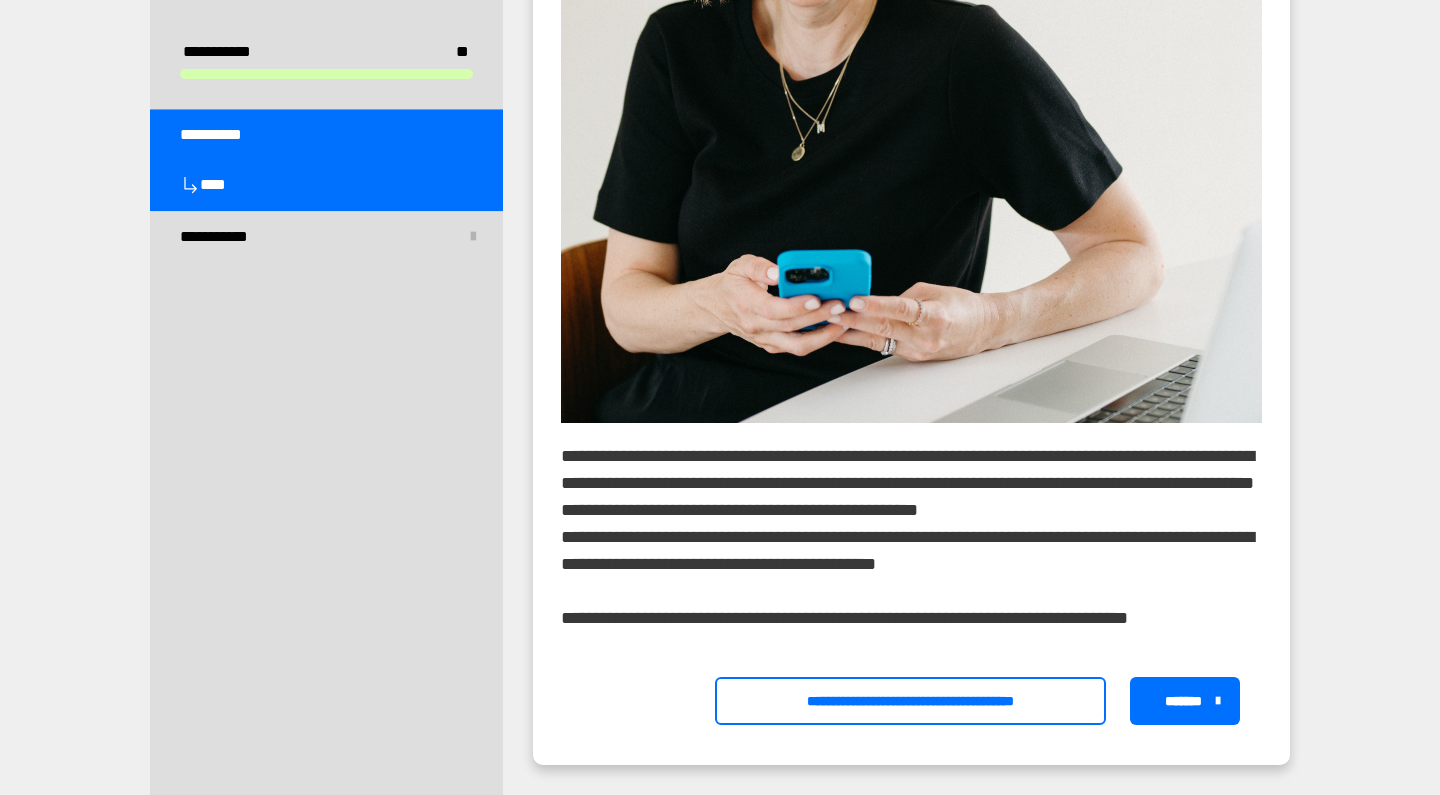 click on "**********" at bounding box center (910, 701) 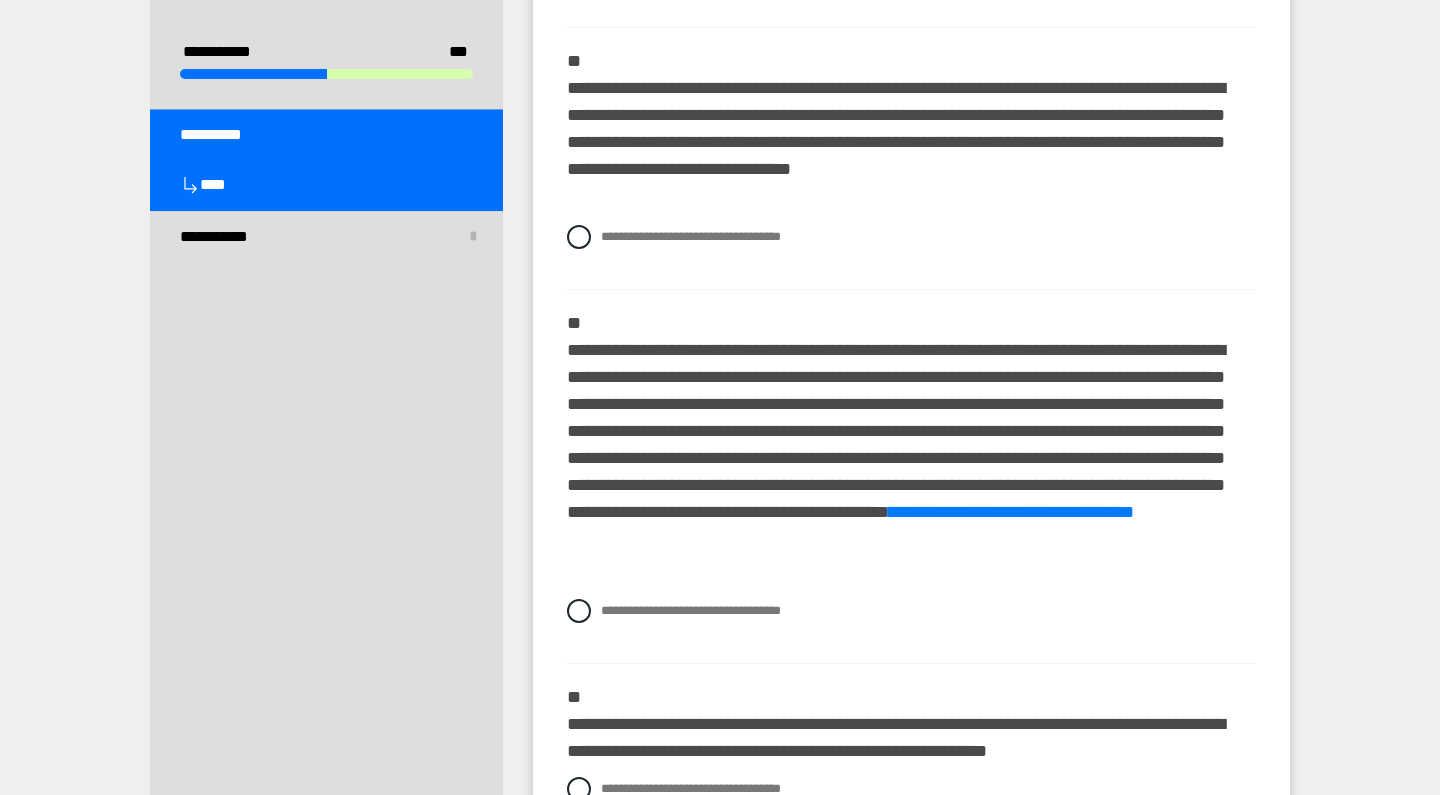 scroll, scrollTop: 753, scrollLeft: 0, axis: vertical 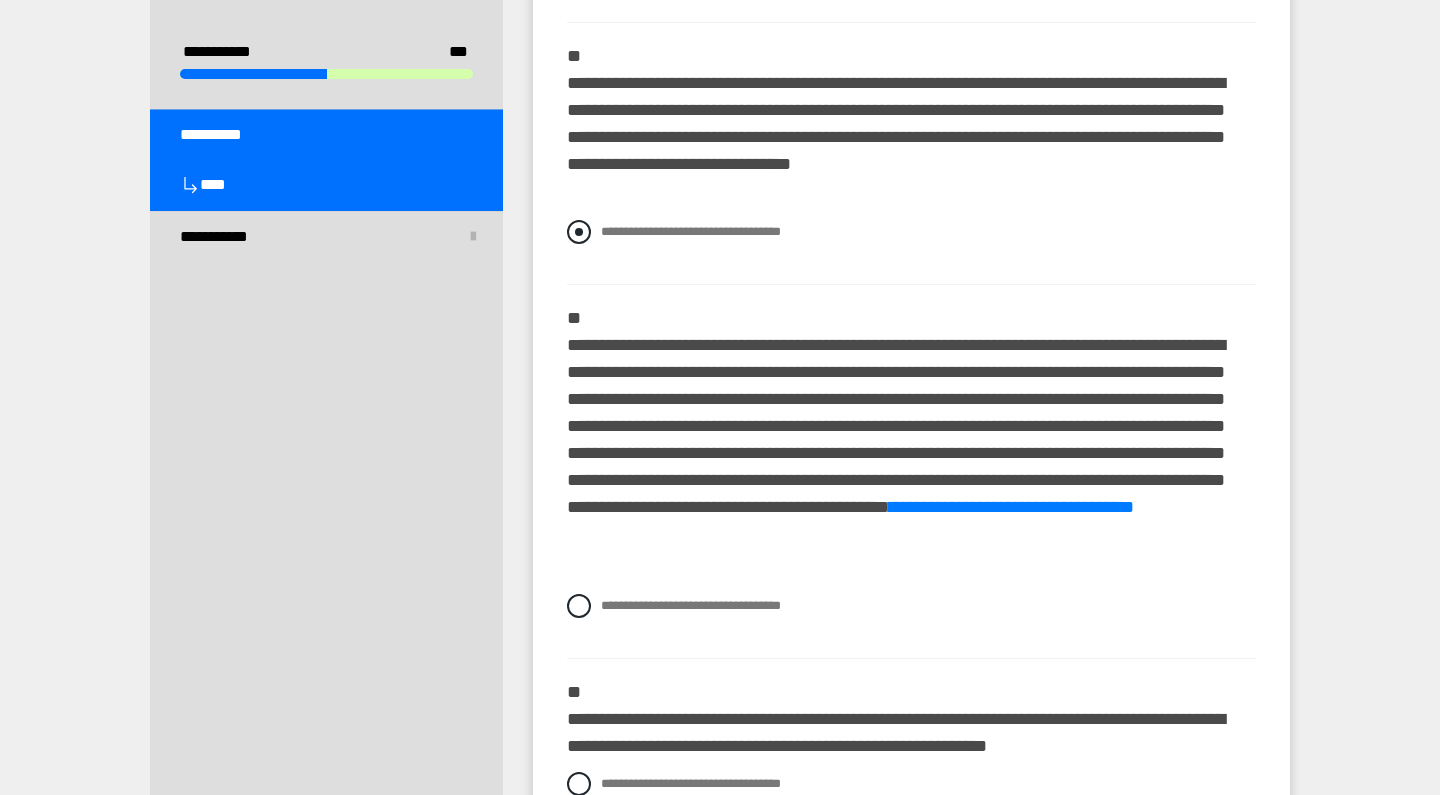 click on "**********" at bounding box center [691, 231] 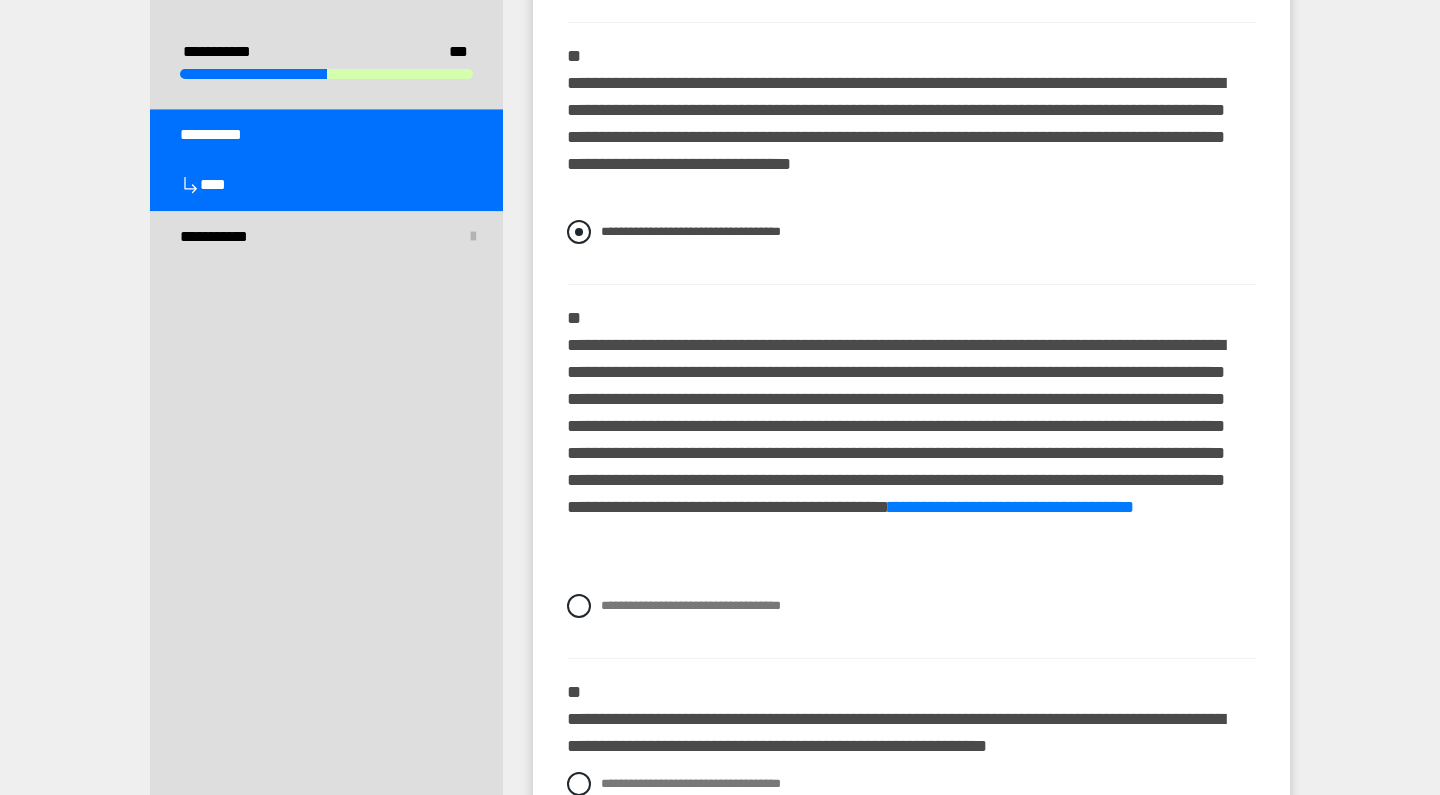 scroll, scrollTop: 347, scrollLeft: 0, axis: vertical 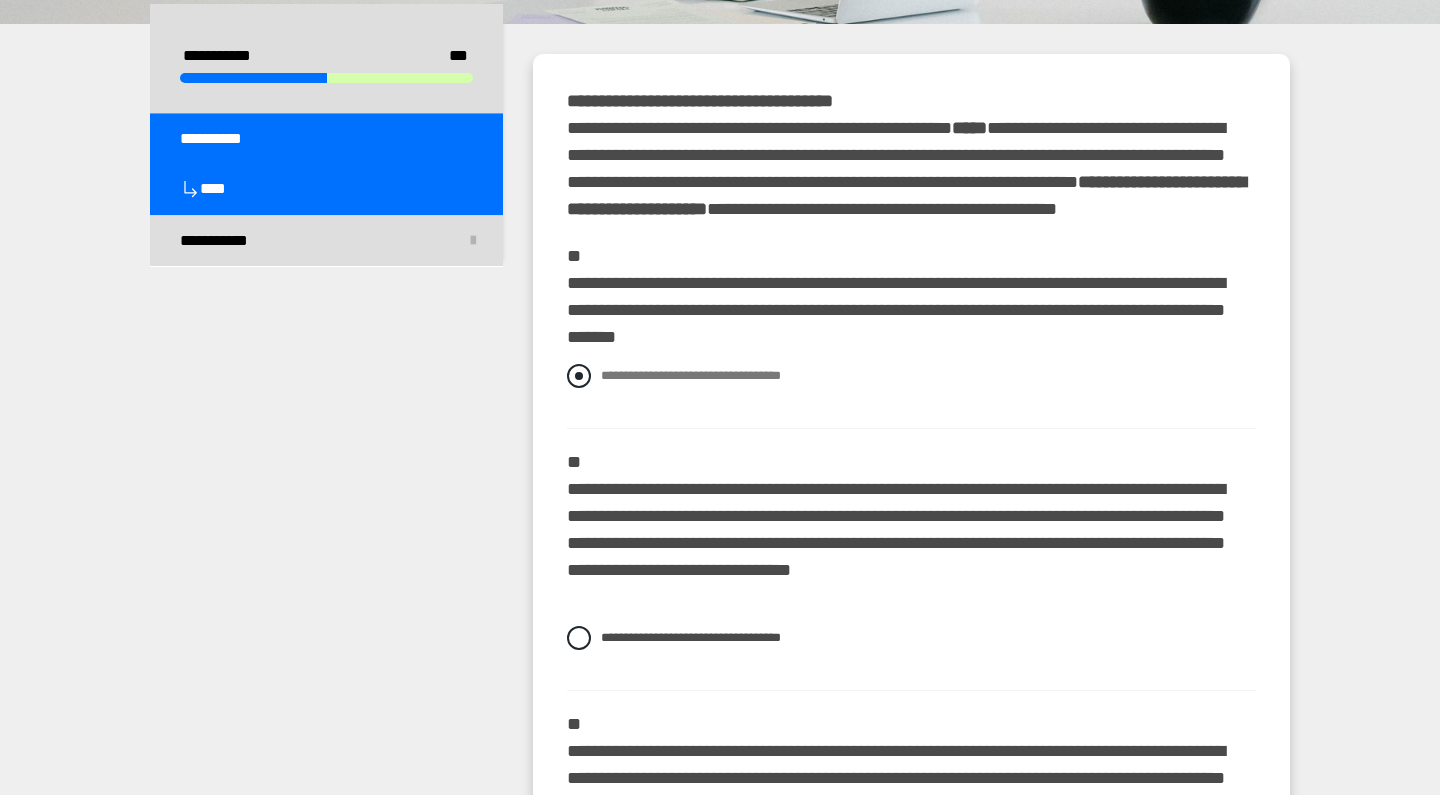 click on "**********" at bounding box center (691, 375) 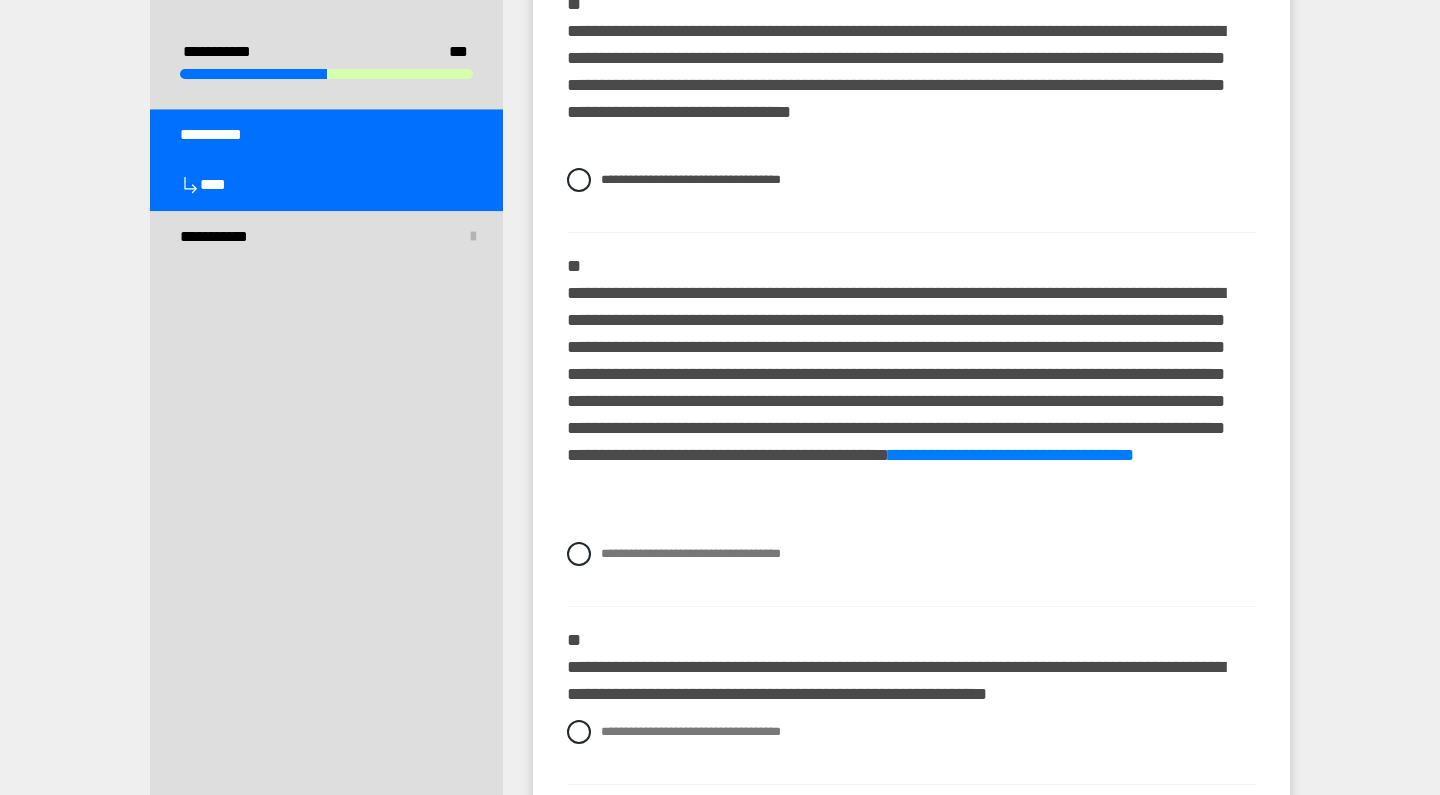 scroll, scrollTop: 949, scrollLeft: 0, axis: vertical 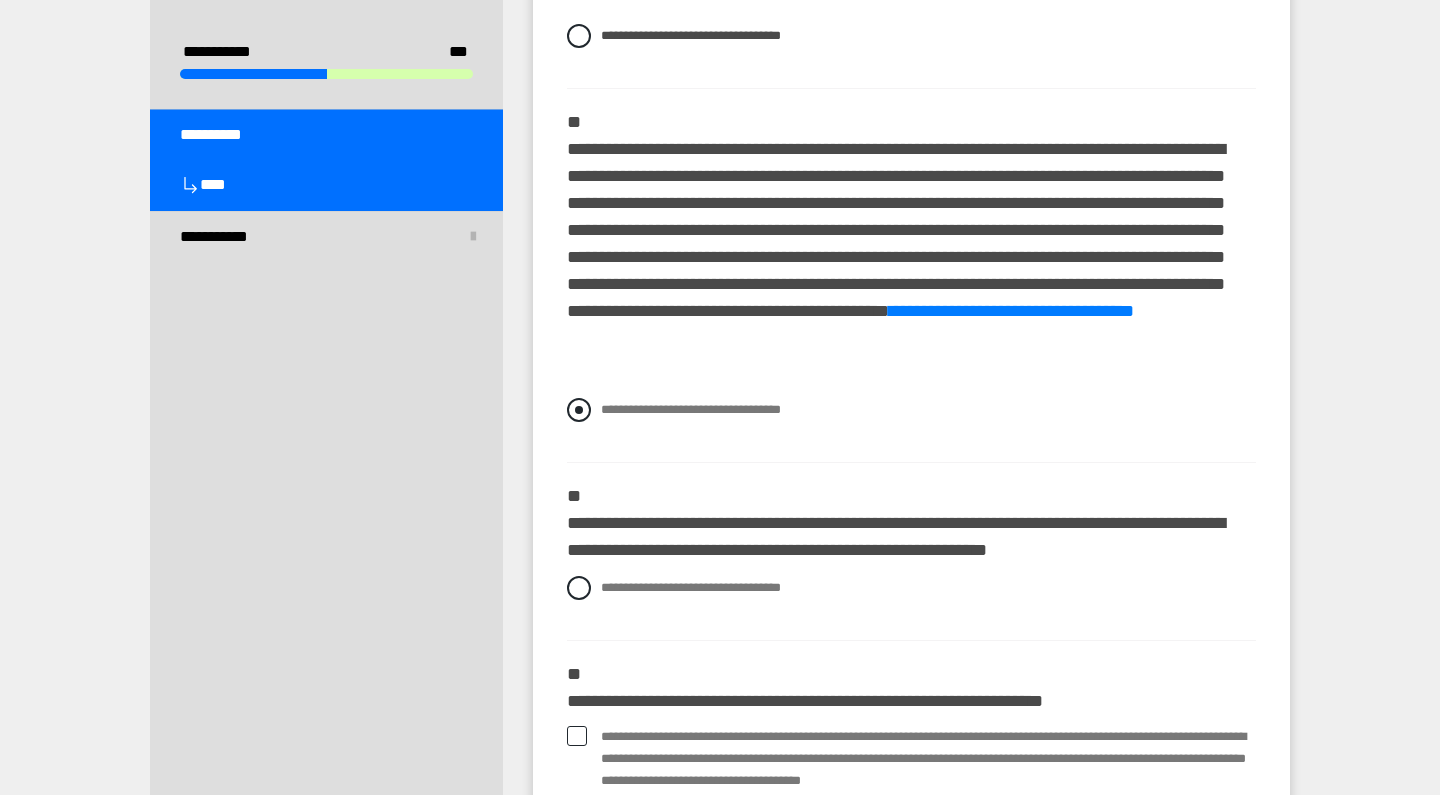 click on "**********" at bounding box center (691, 409) 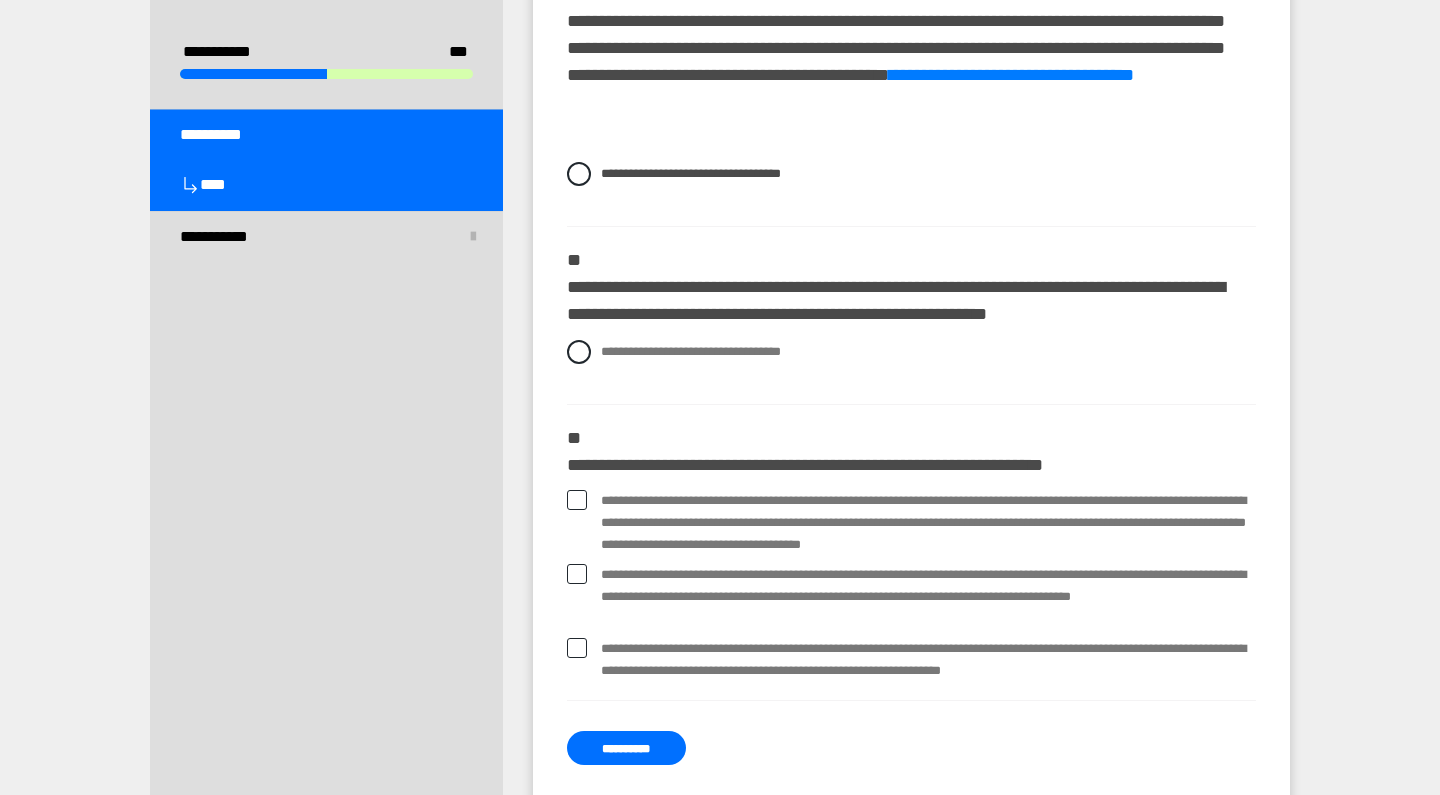 scroll, scrollTop: 1228, scrollLeft: 0, axis: vertical 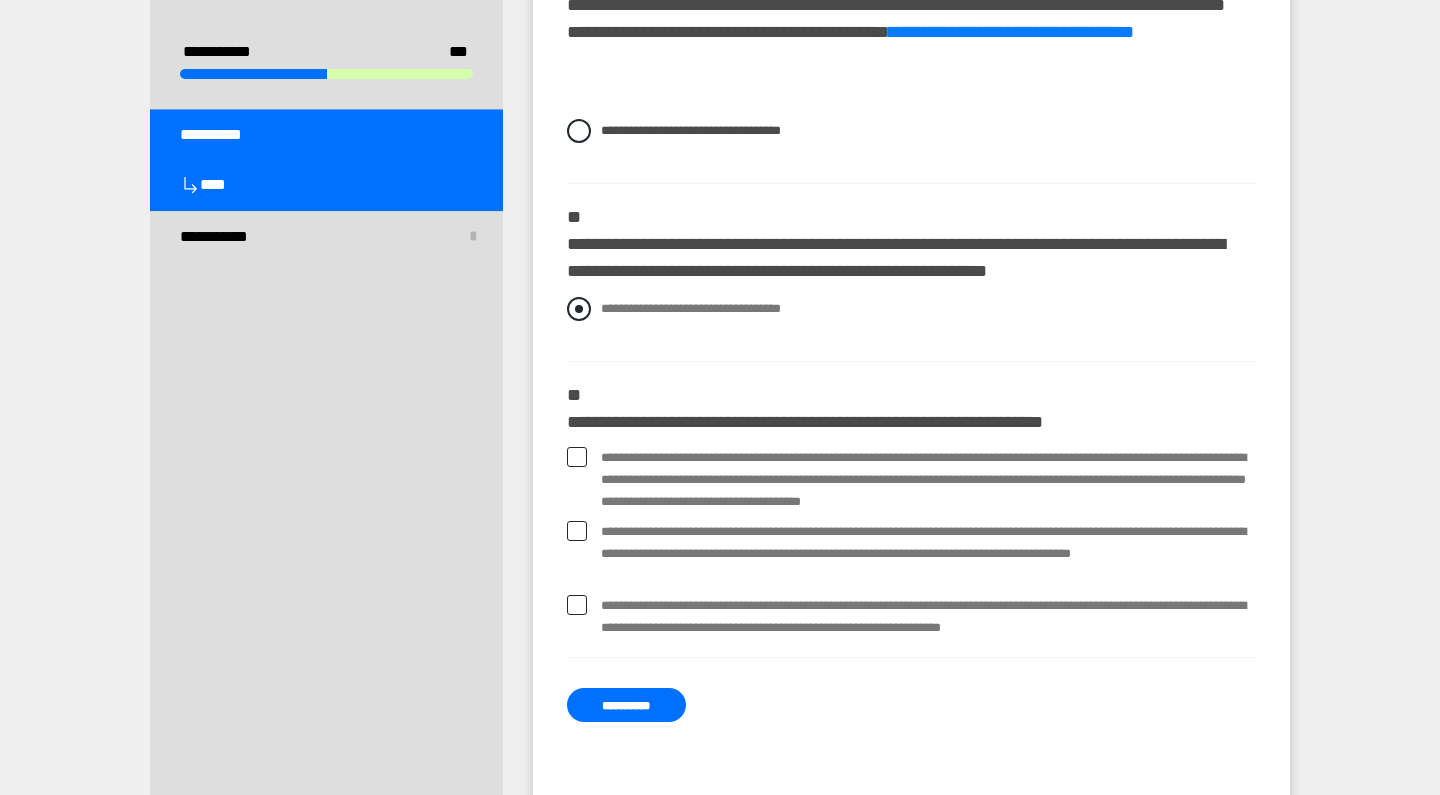 click on "**********" at bounding box center (691, 308) 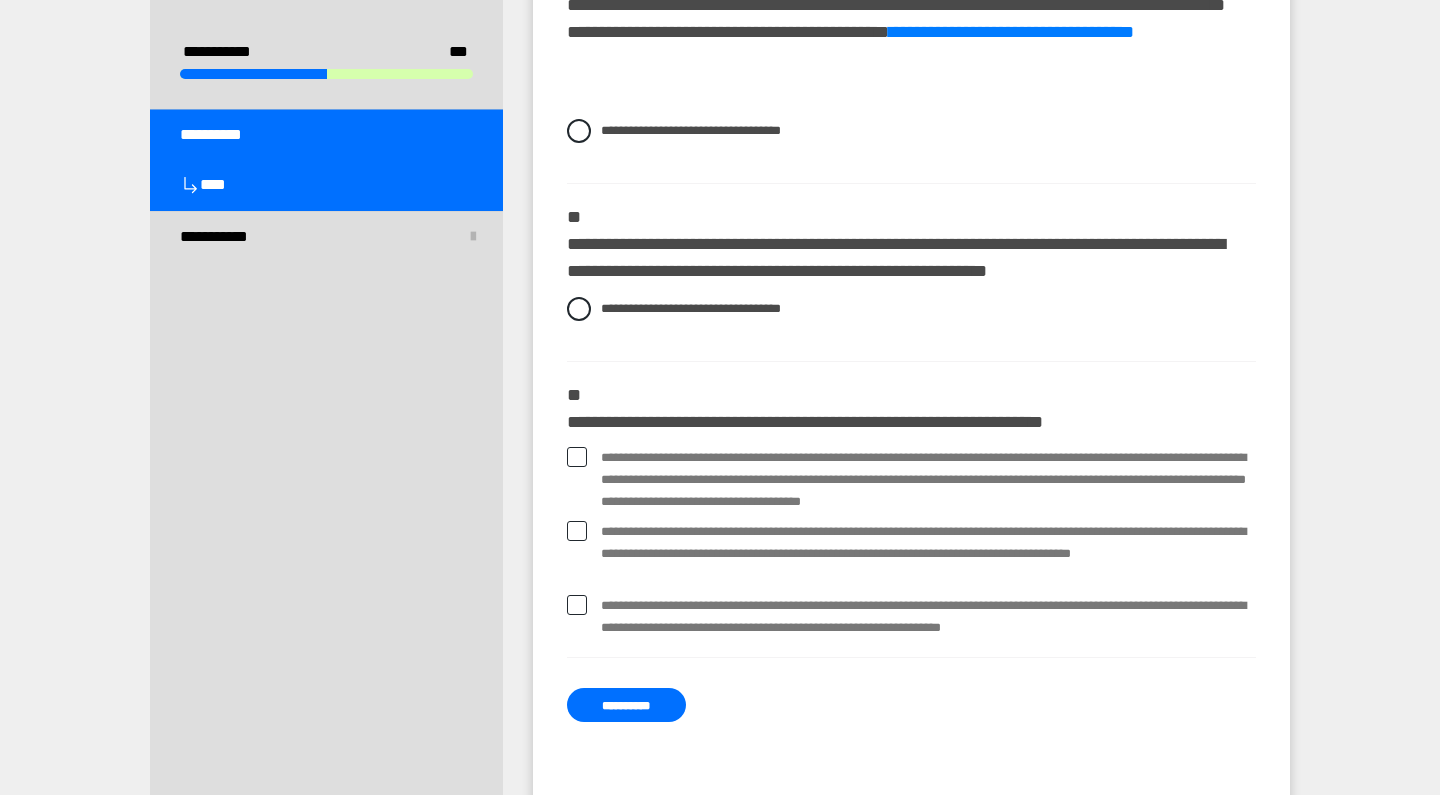 click on "**********" at bounding box center (626, 705) 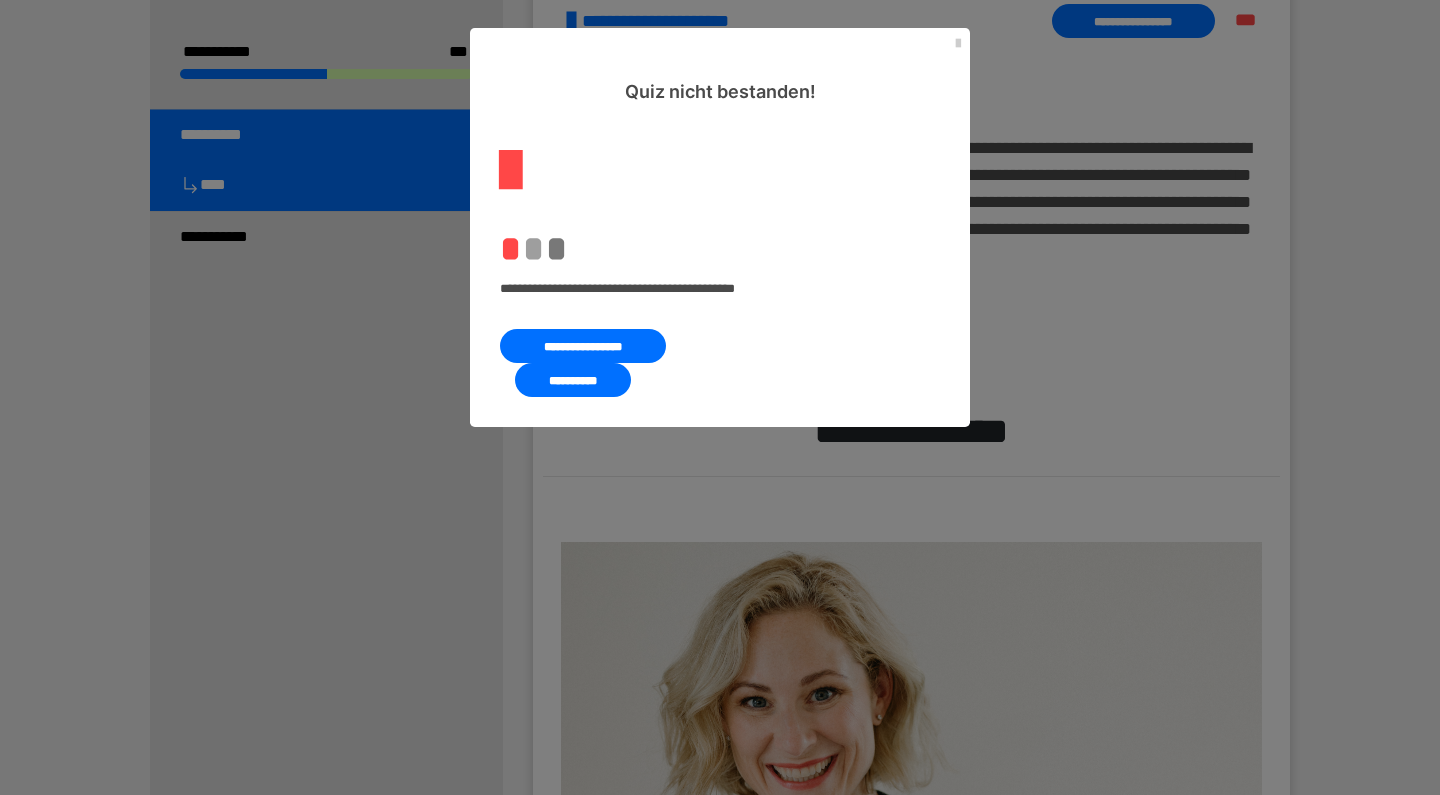 click on "**********" at bounding box center (583, 346) 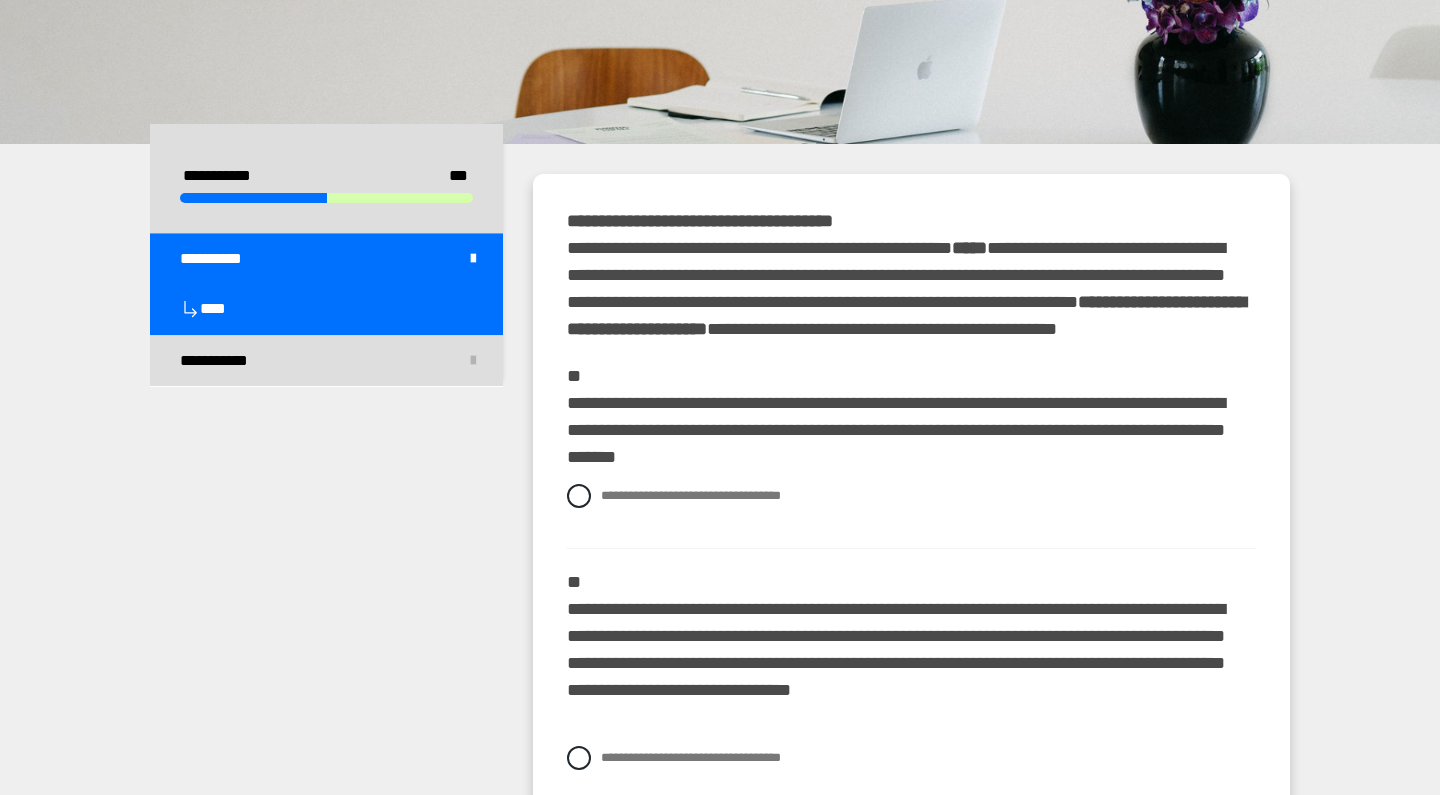 scroll, scrollTop: 342, scrollLeft: 0, axis: vertical 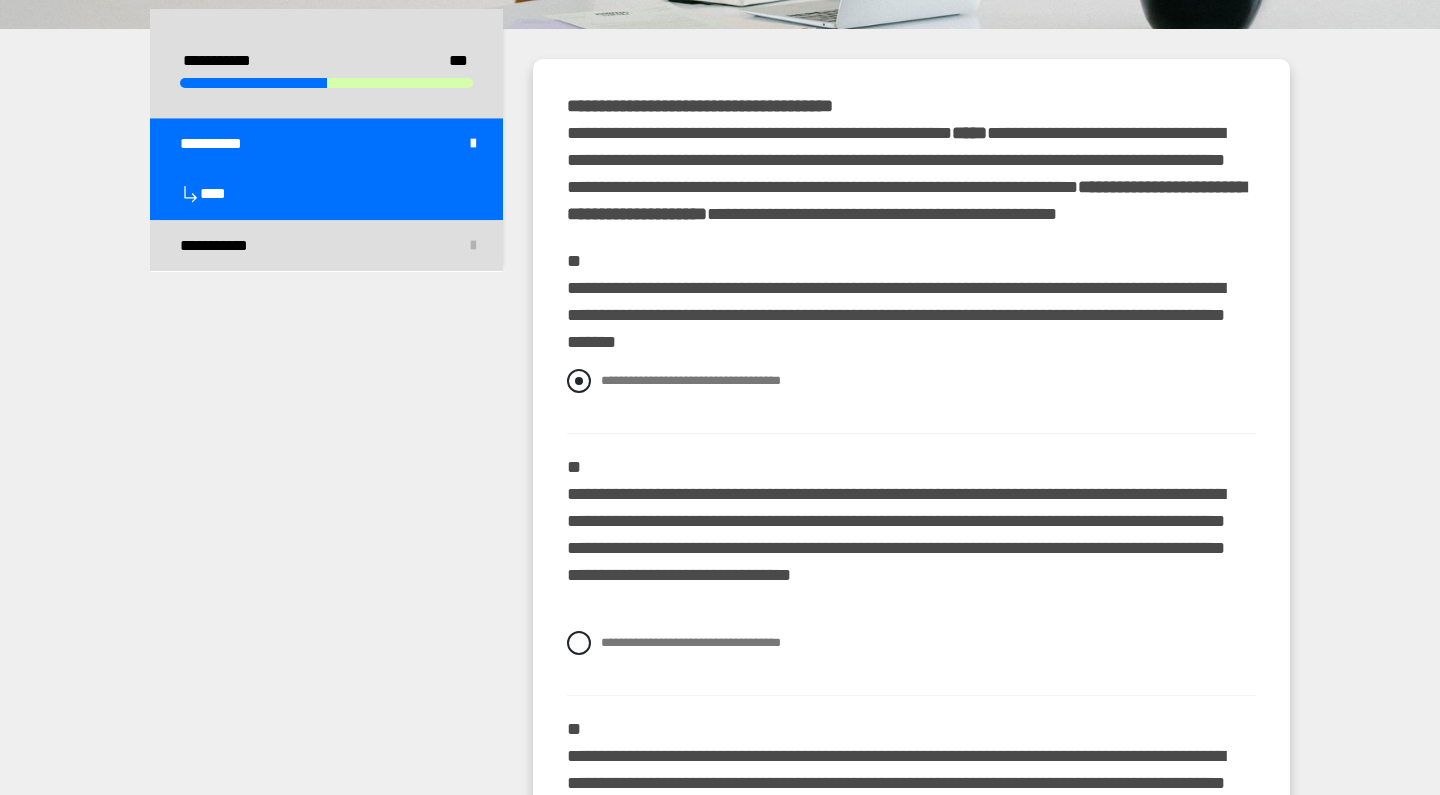 click at bounding box center (579, 381) 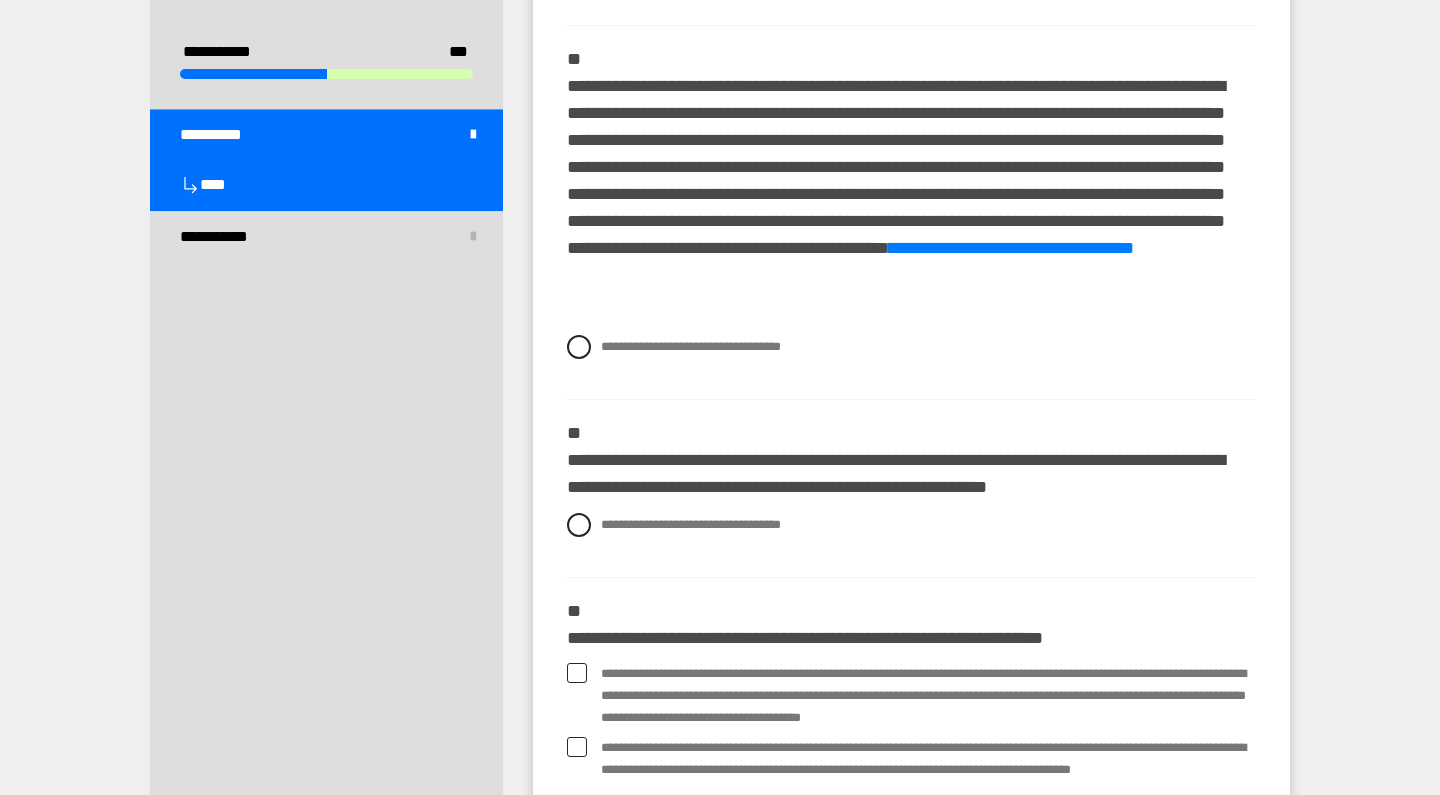 scroll, scrollTop: 973, scrollLeft: 0, axis: vertical 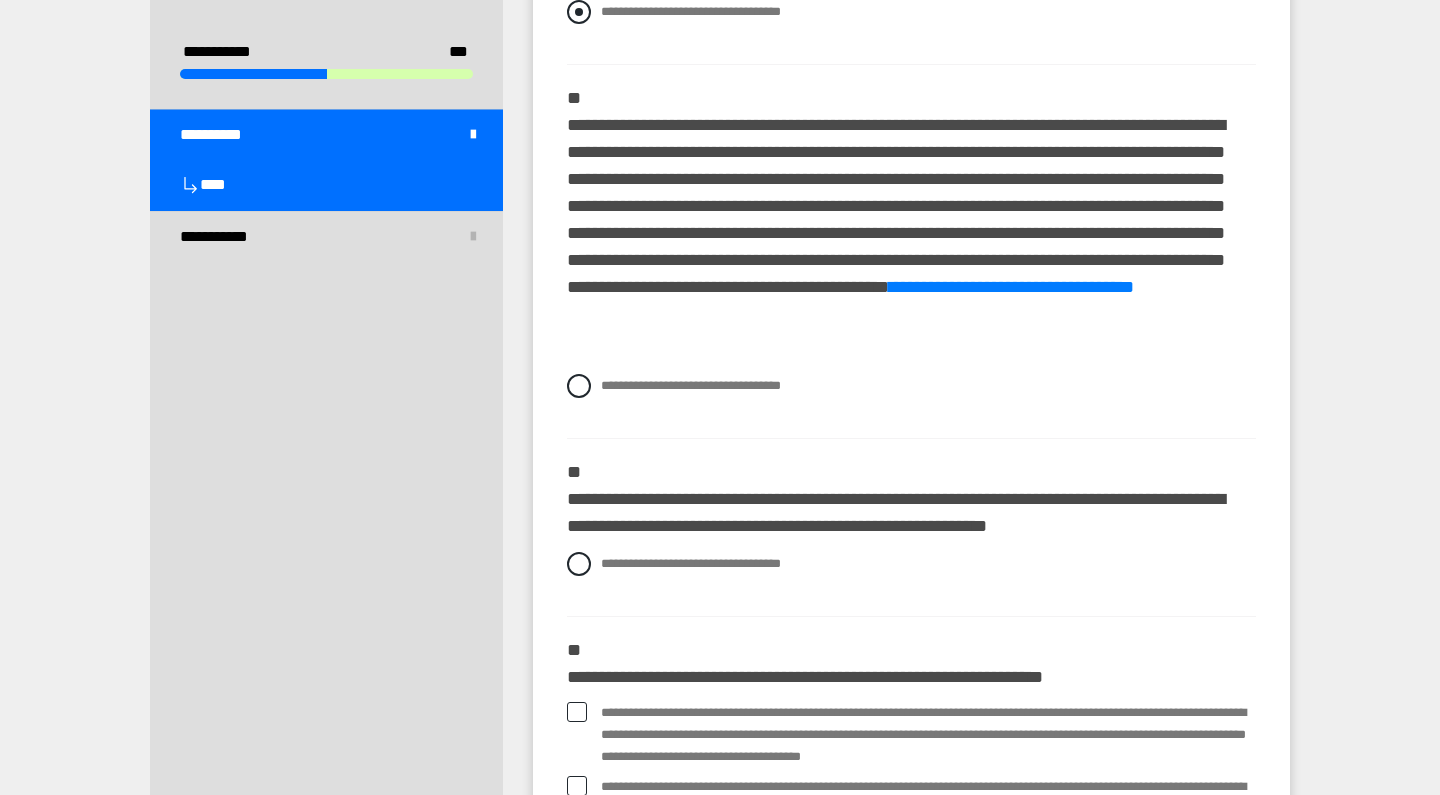click at bounding box center (579, 12) 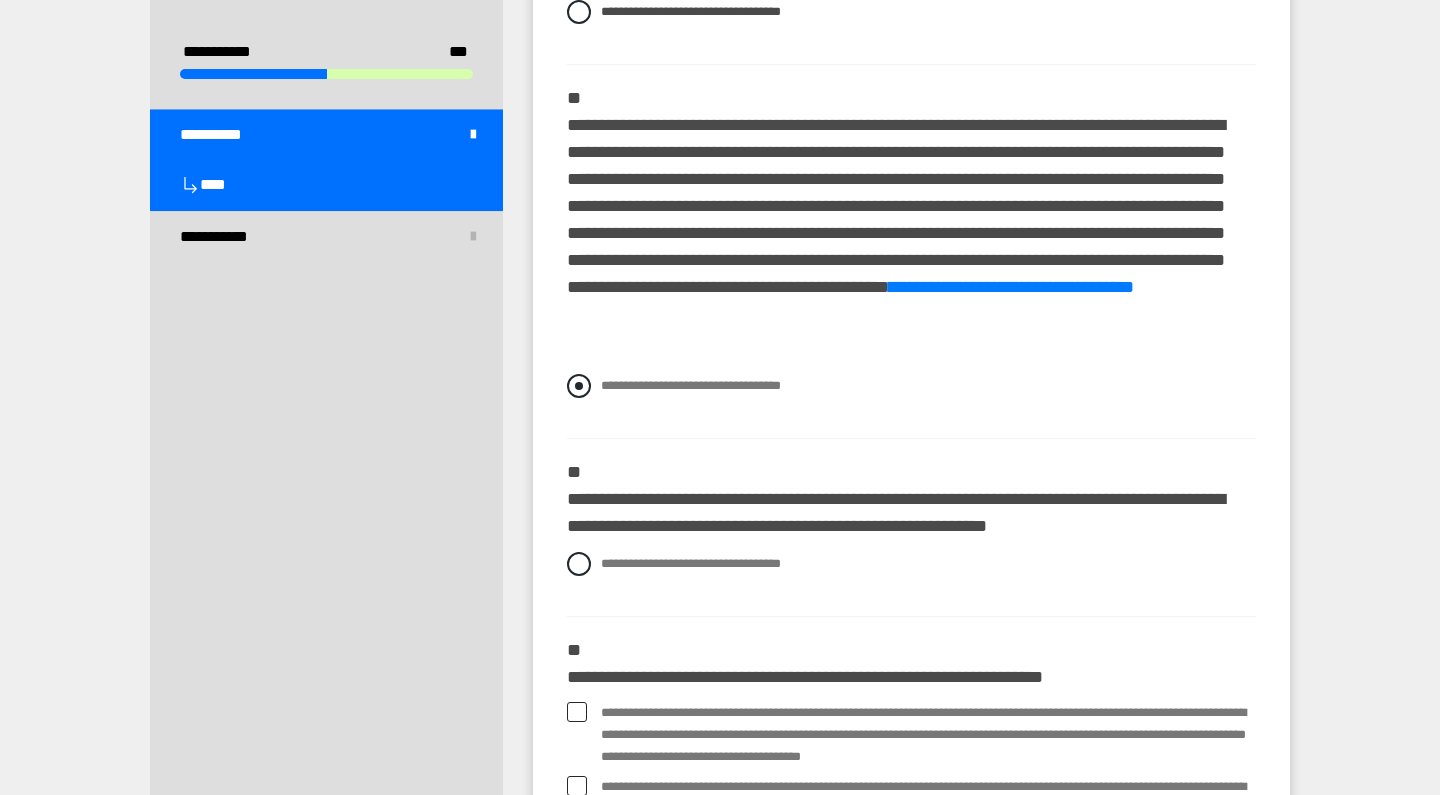 click at bounding box center [579, 386] 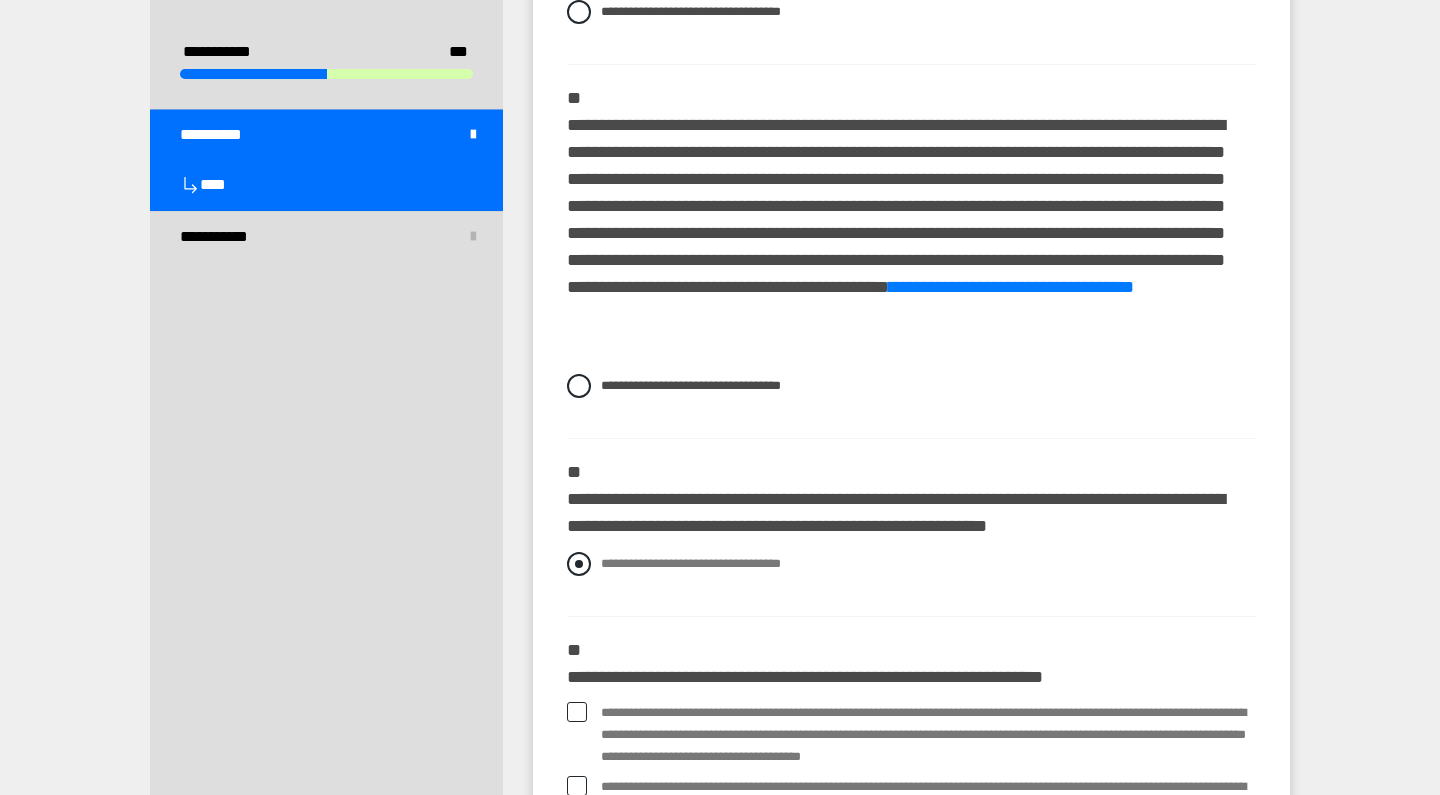 click at bounding box center (579, 564) 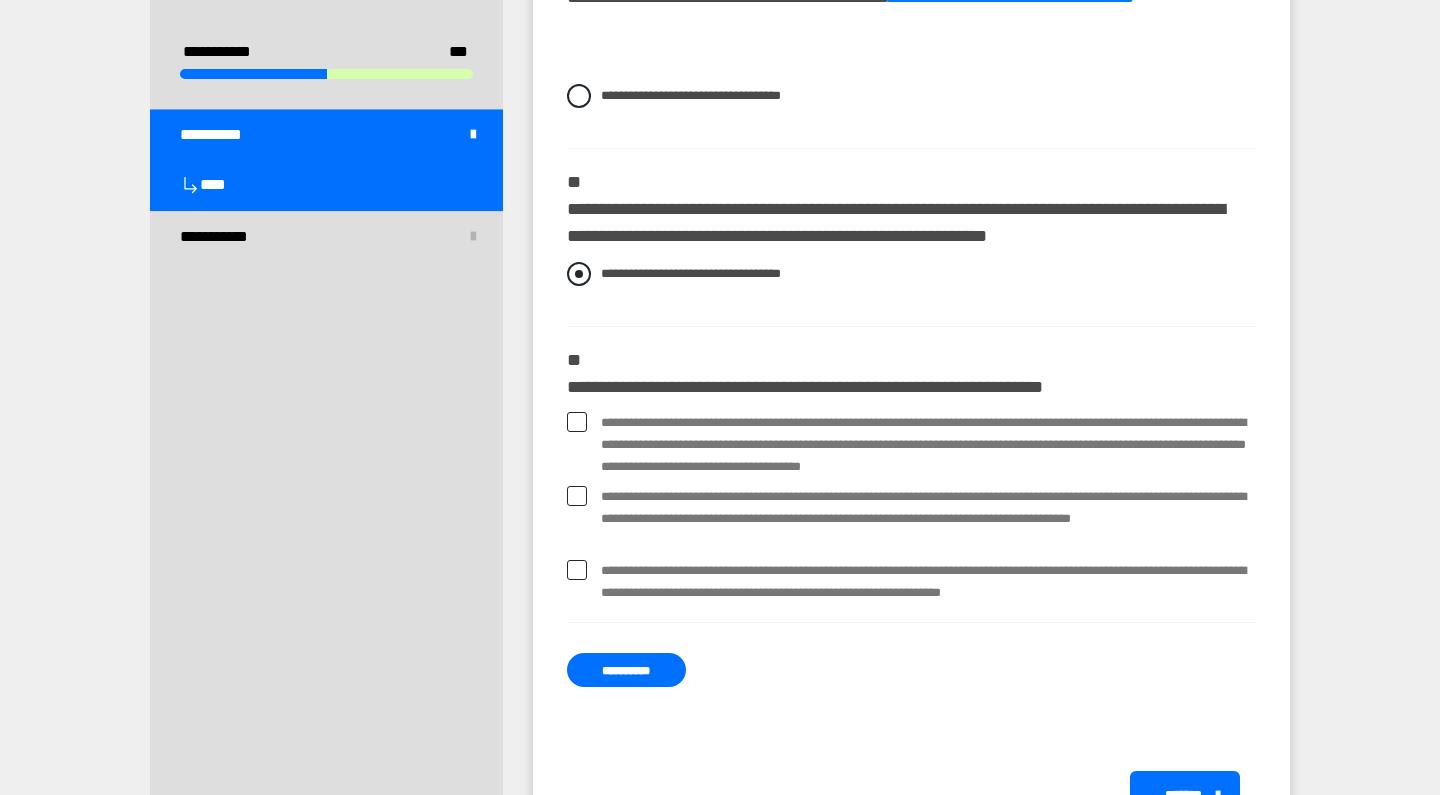 scroll, scrollTop: 1322, scrollLeft: 0, axis: vertical 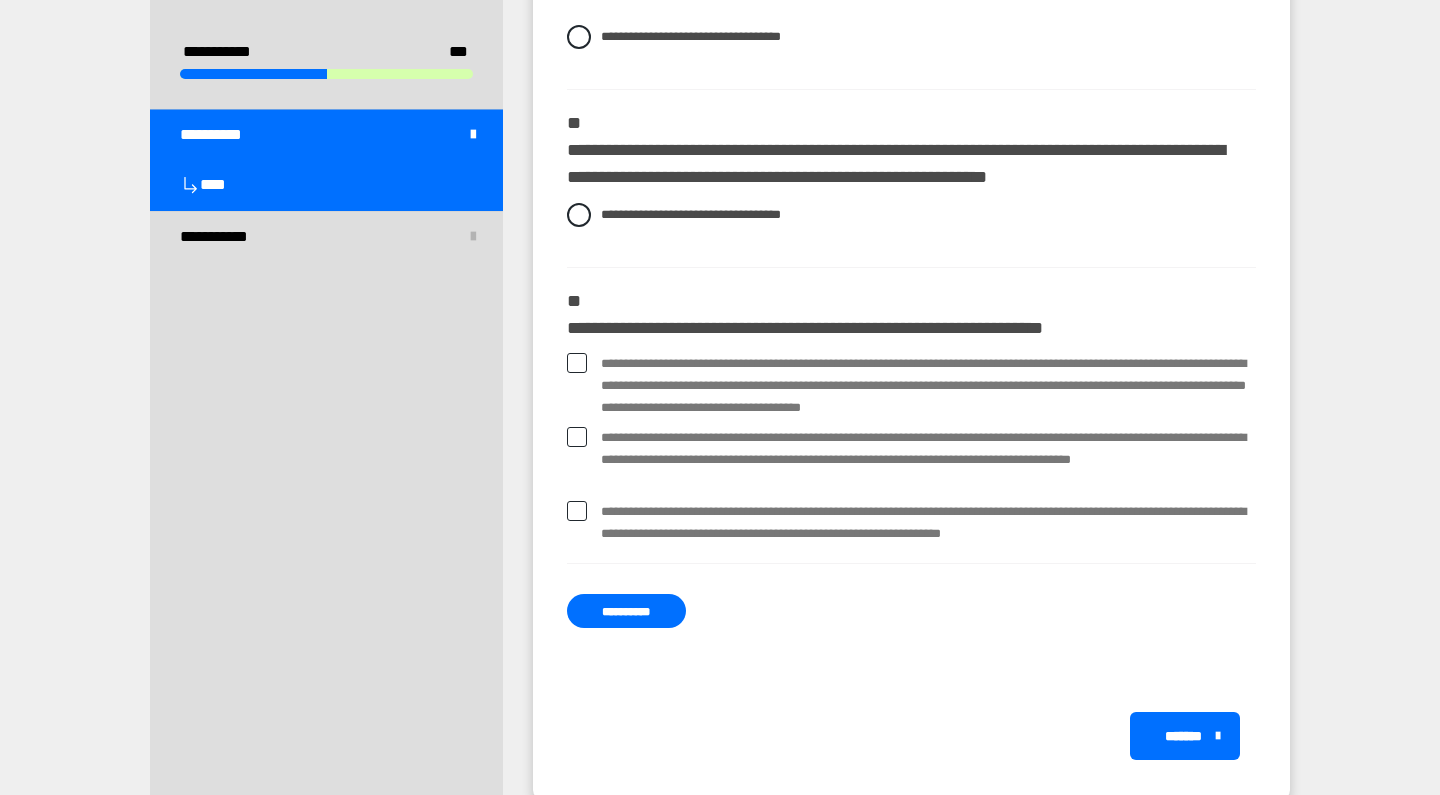 click at bounding box center [577, 363] 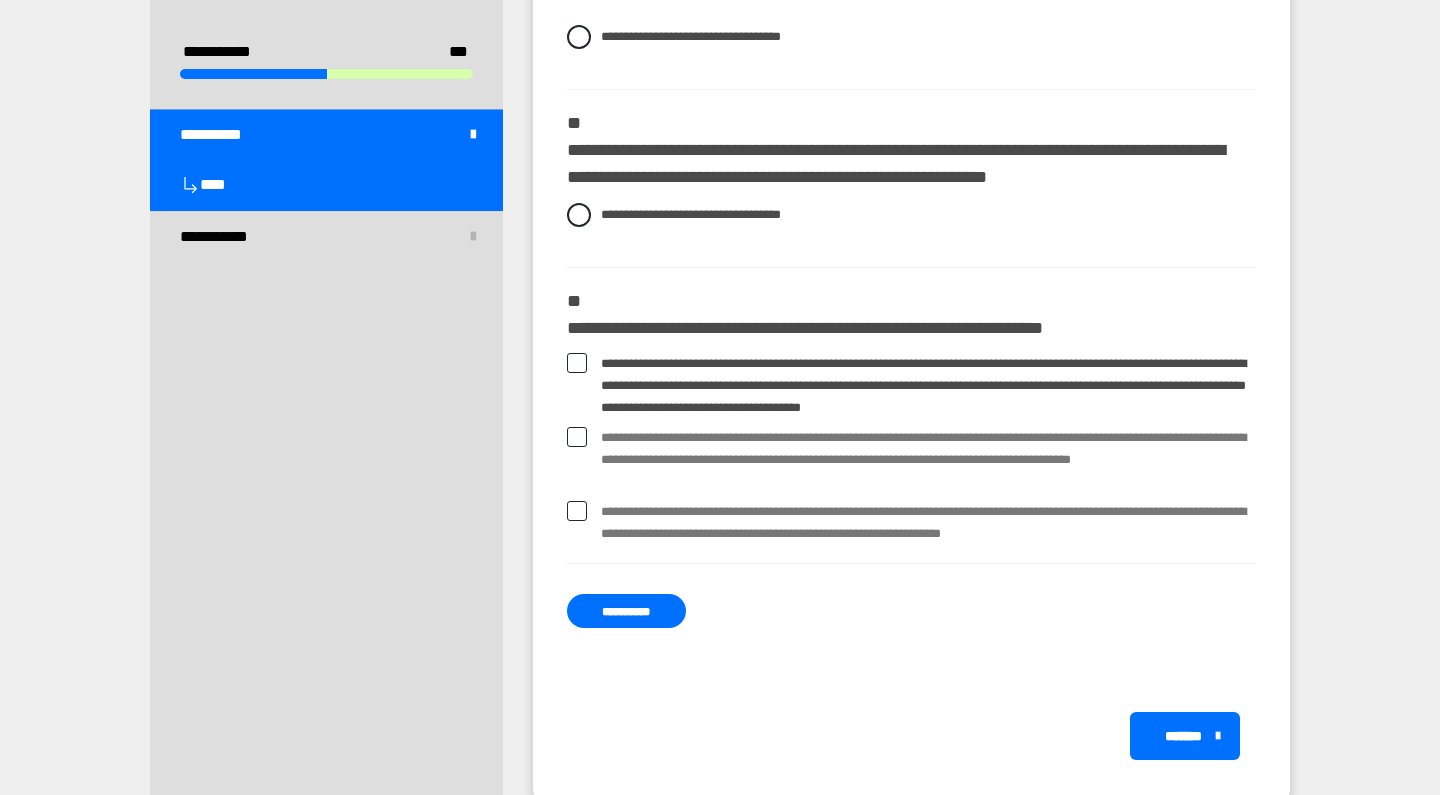 click at bounding box center (577, 437) 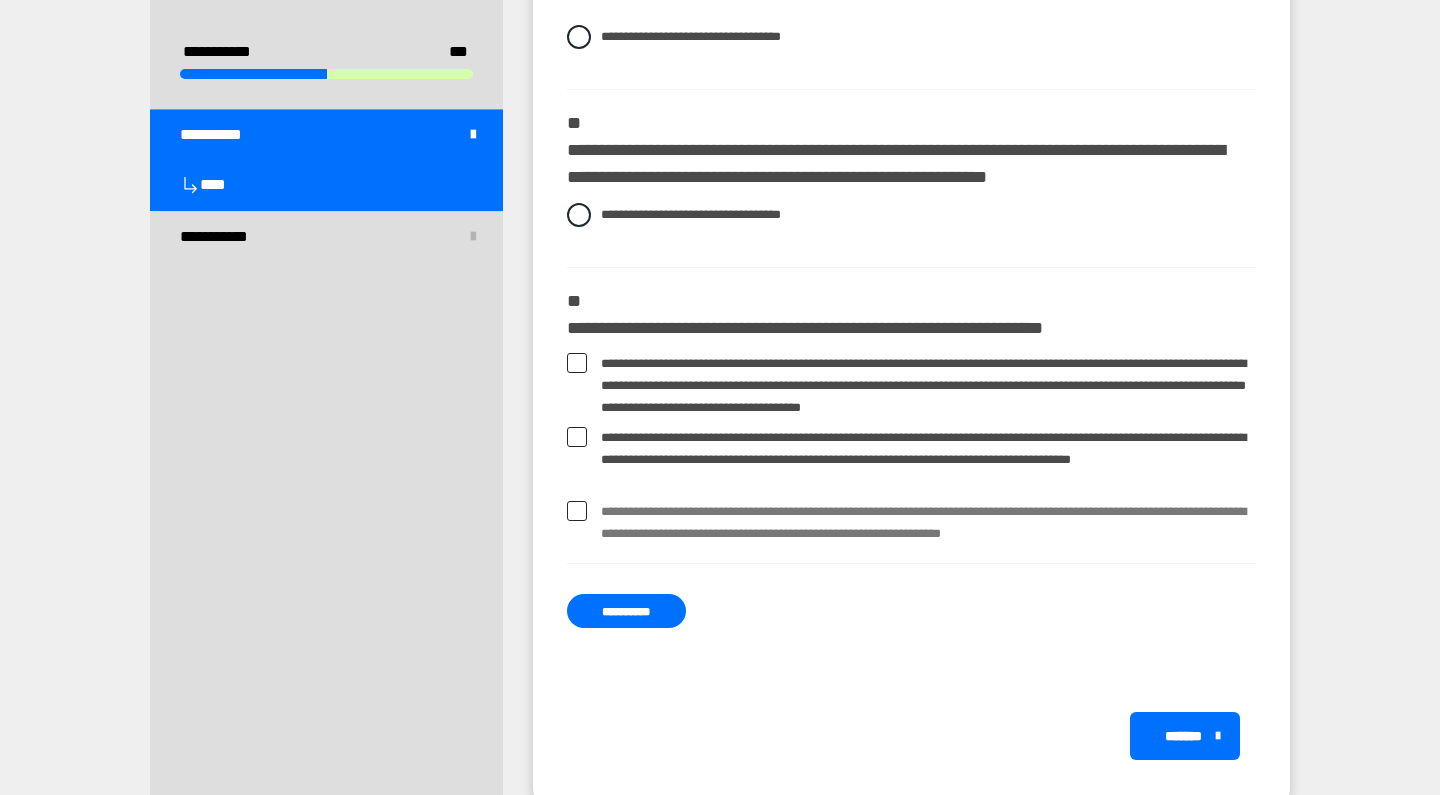 click at bounding box center [577, 511] 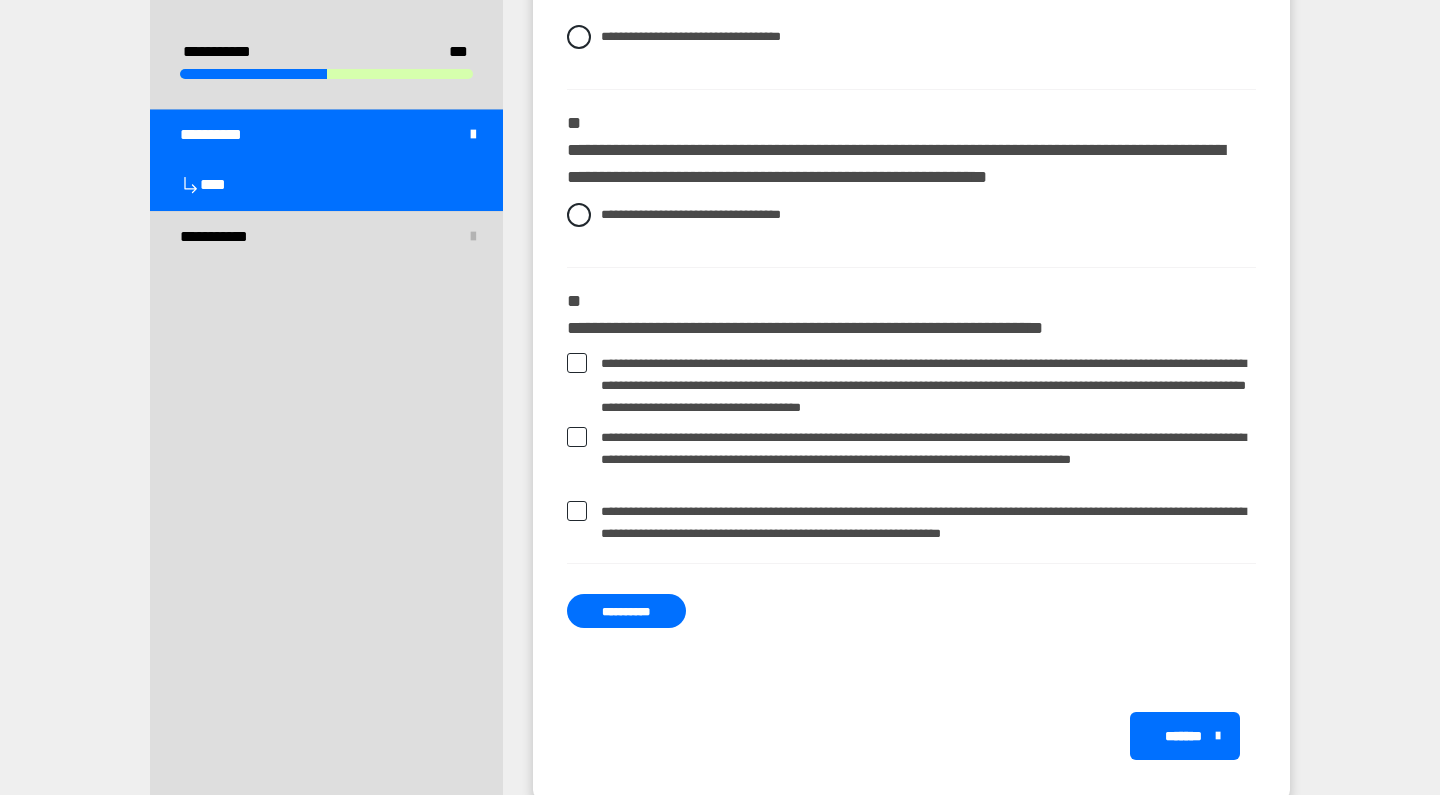 click on "**********" at bounding box center (626, 611) 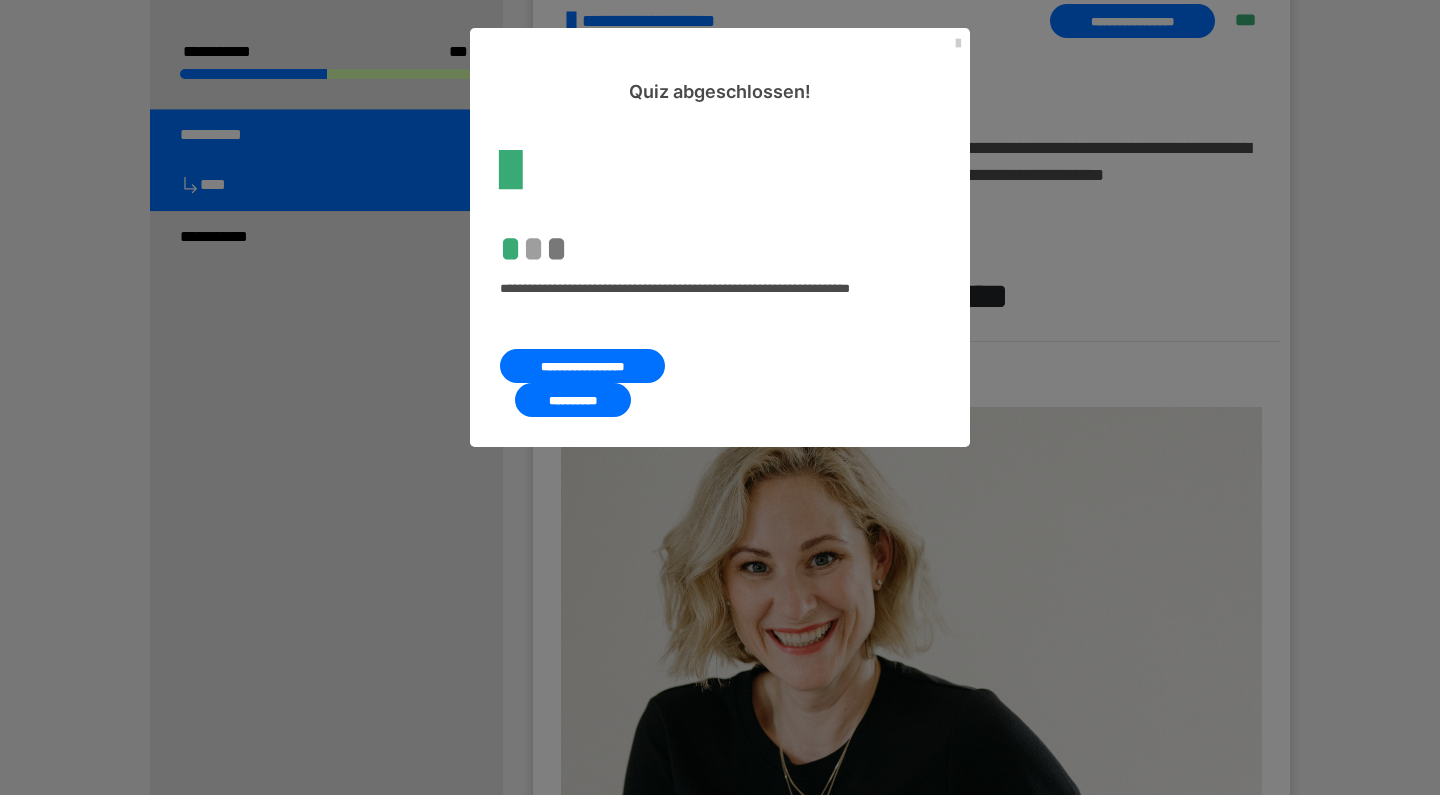 click on "**********" at bounding box center [573, 400] 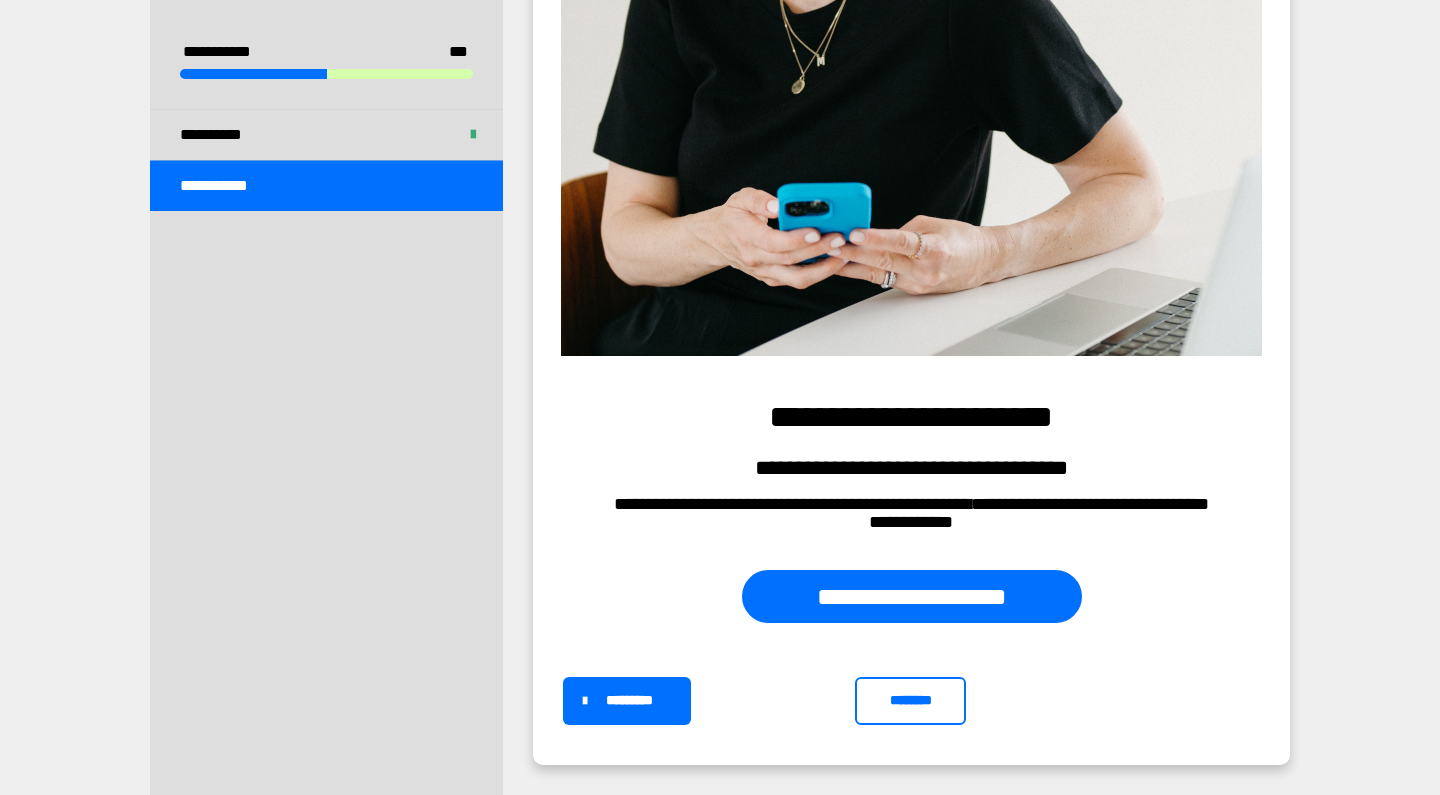 scroll, scrollTop: 924, scrollLeft: 0, axis: vertical 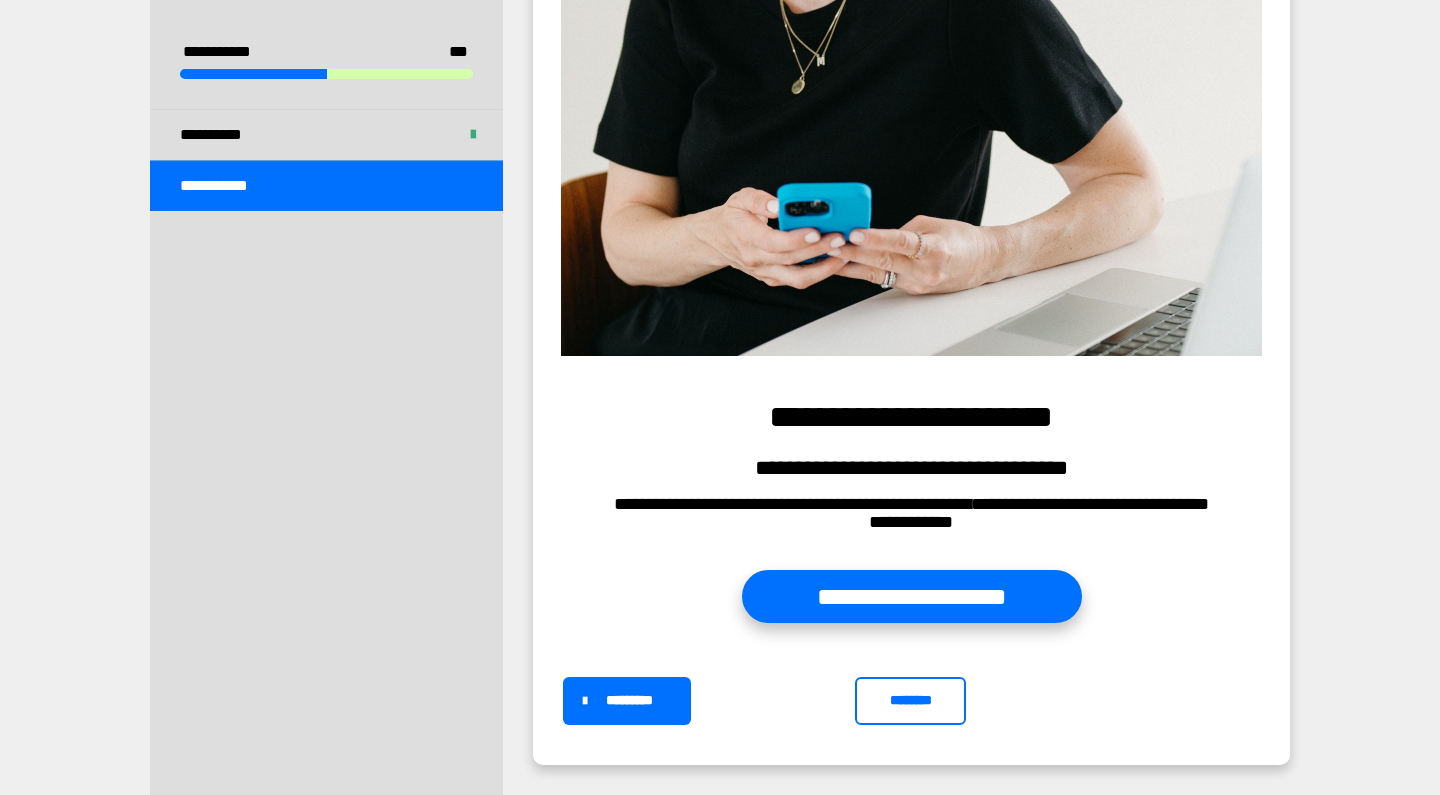 click on "**********" at bounding box center (912, 596) 